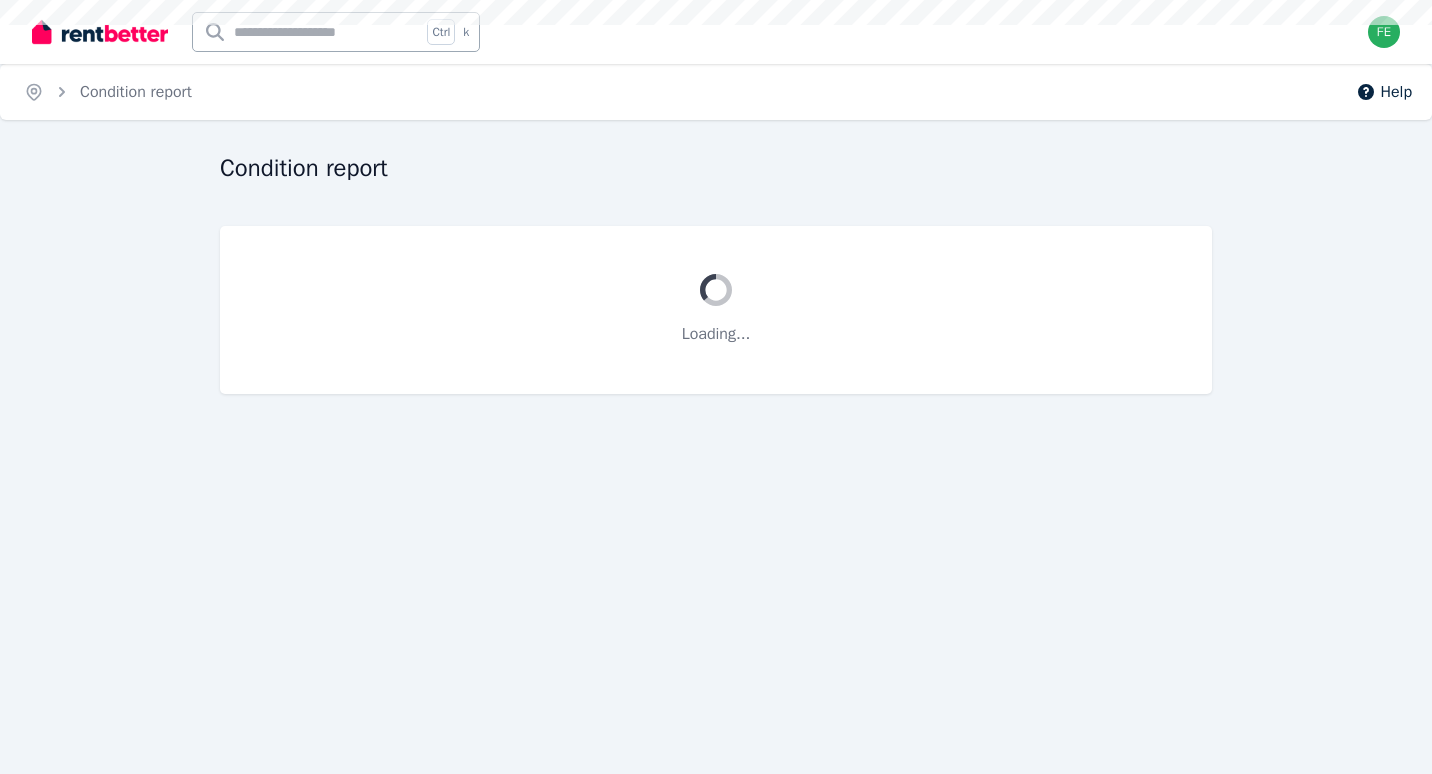 scroll, scrollTop: 0, scrollLeft: 0, axis: both 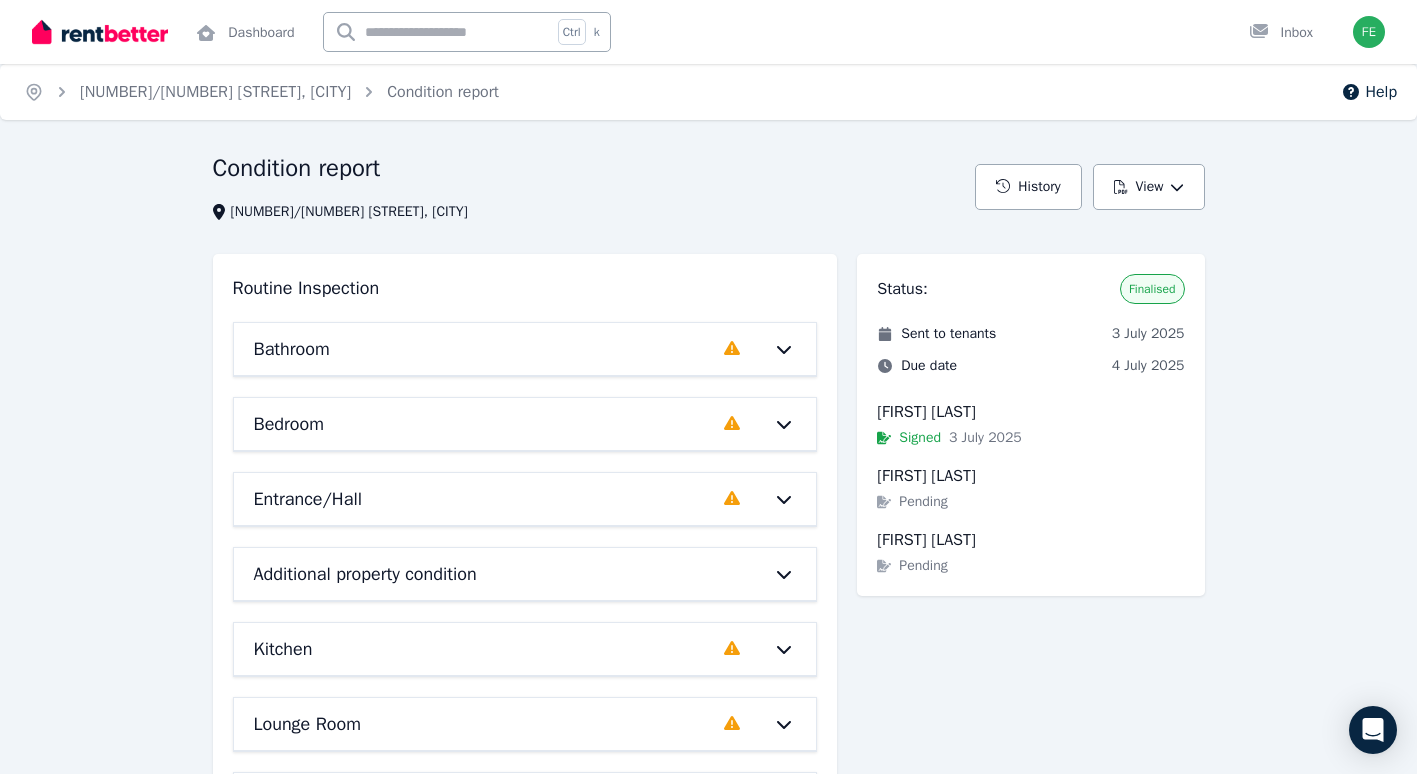 click 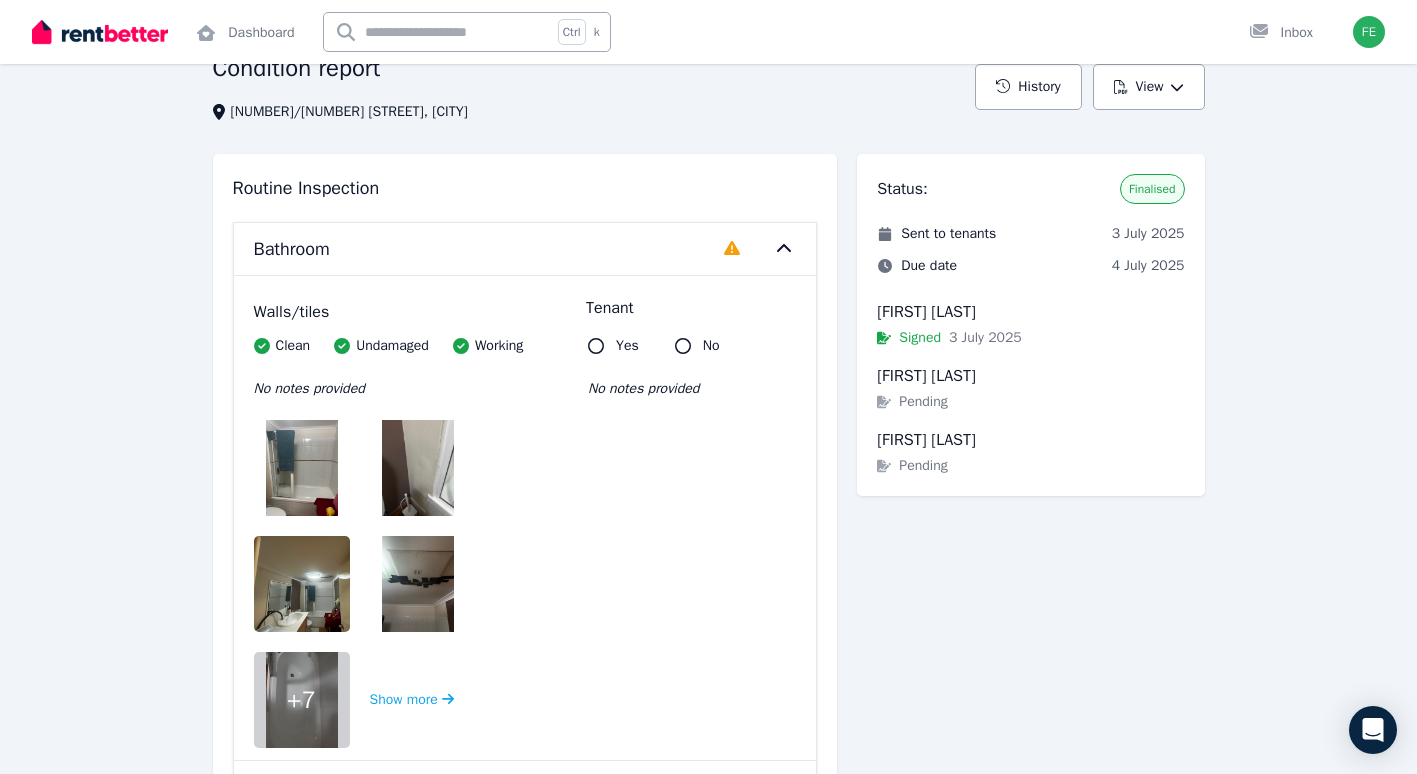 scroll, scrollTop: 111, scrollLeft: 0, axis: vertical 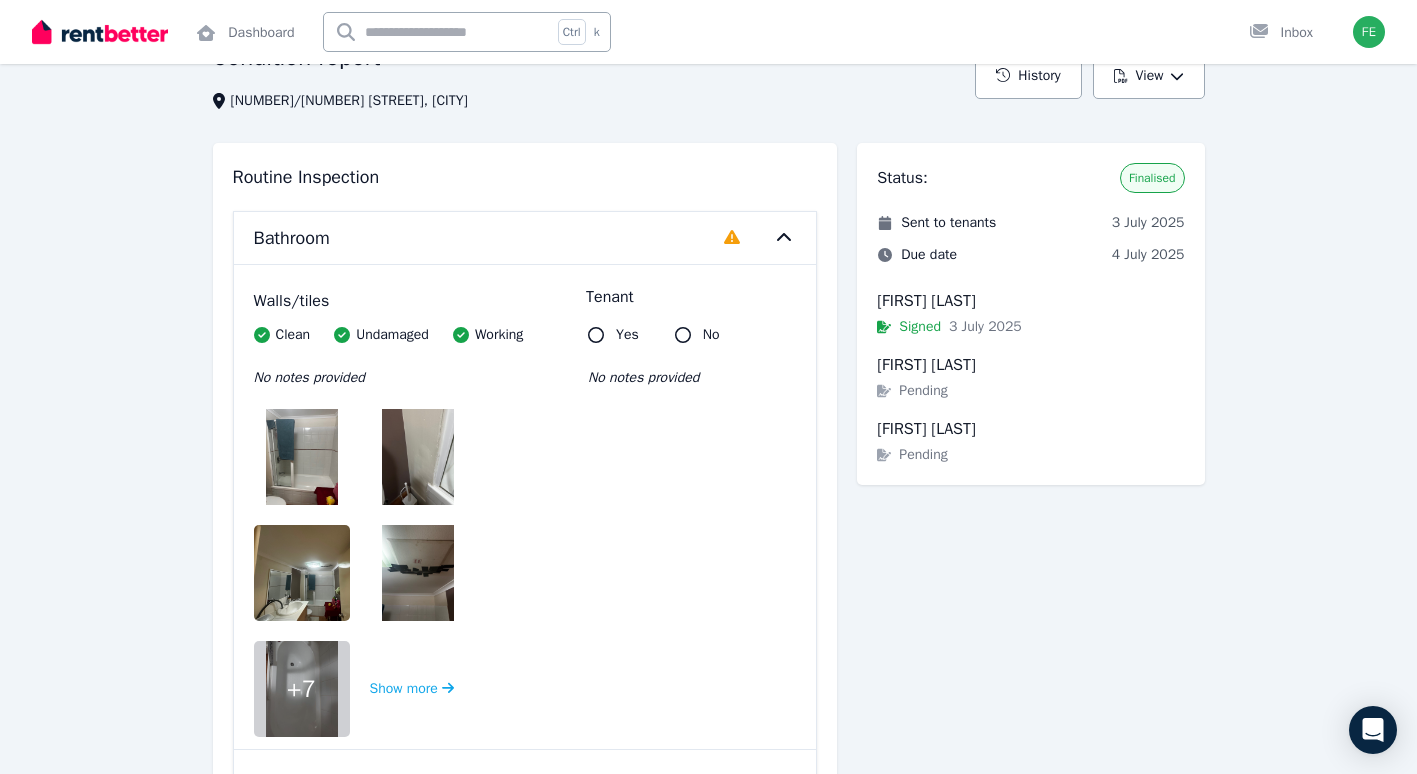 click on "+ 7" at bounding box center [301, 689] 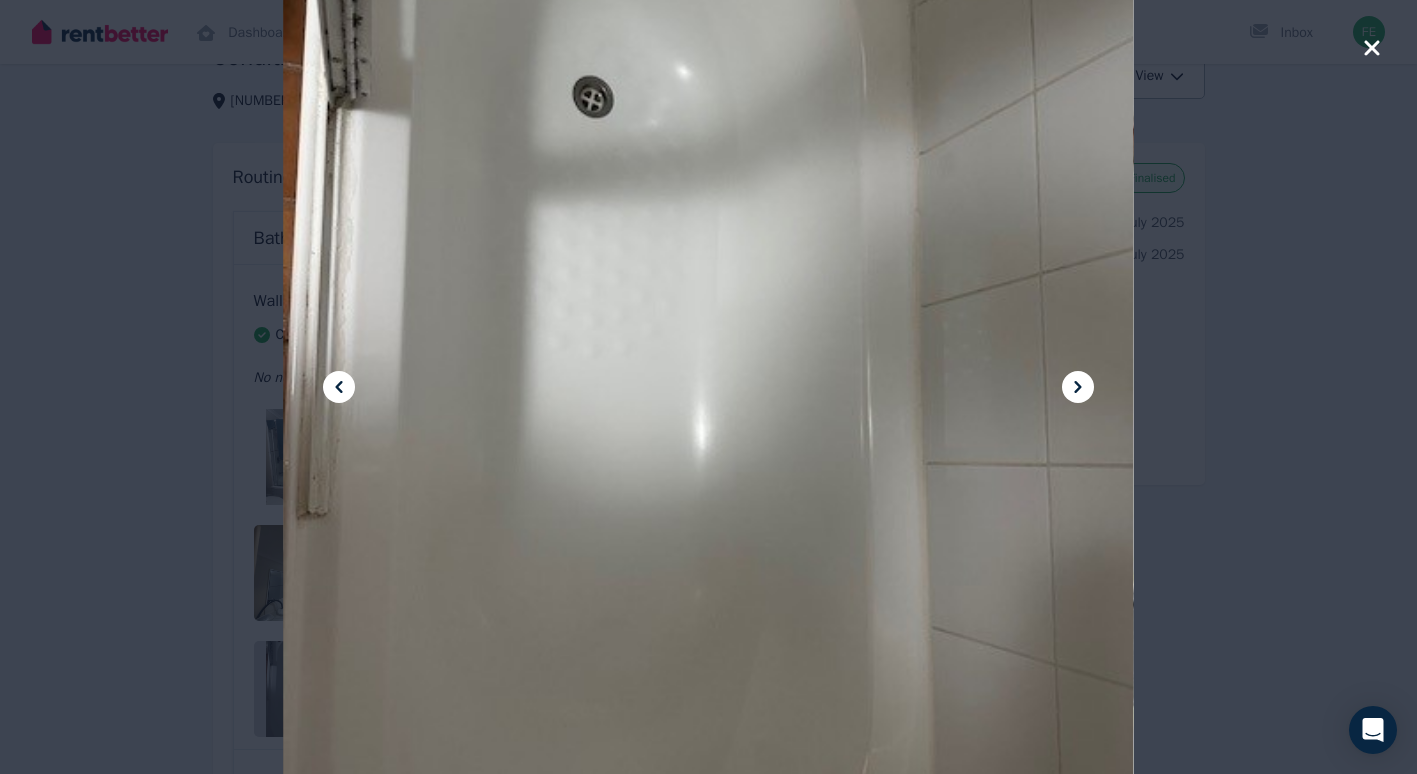 click 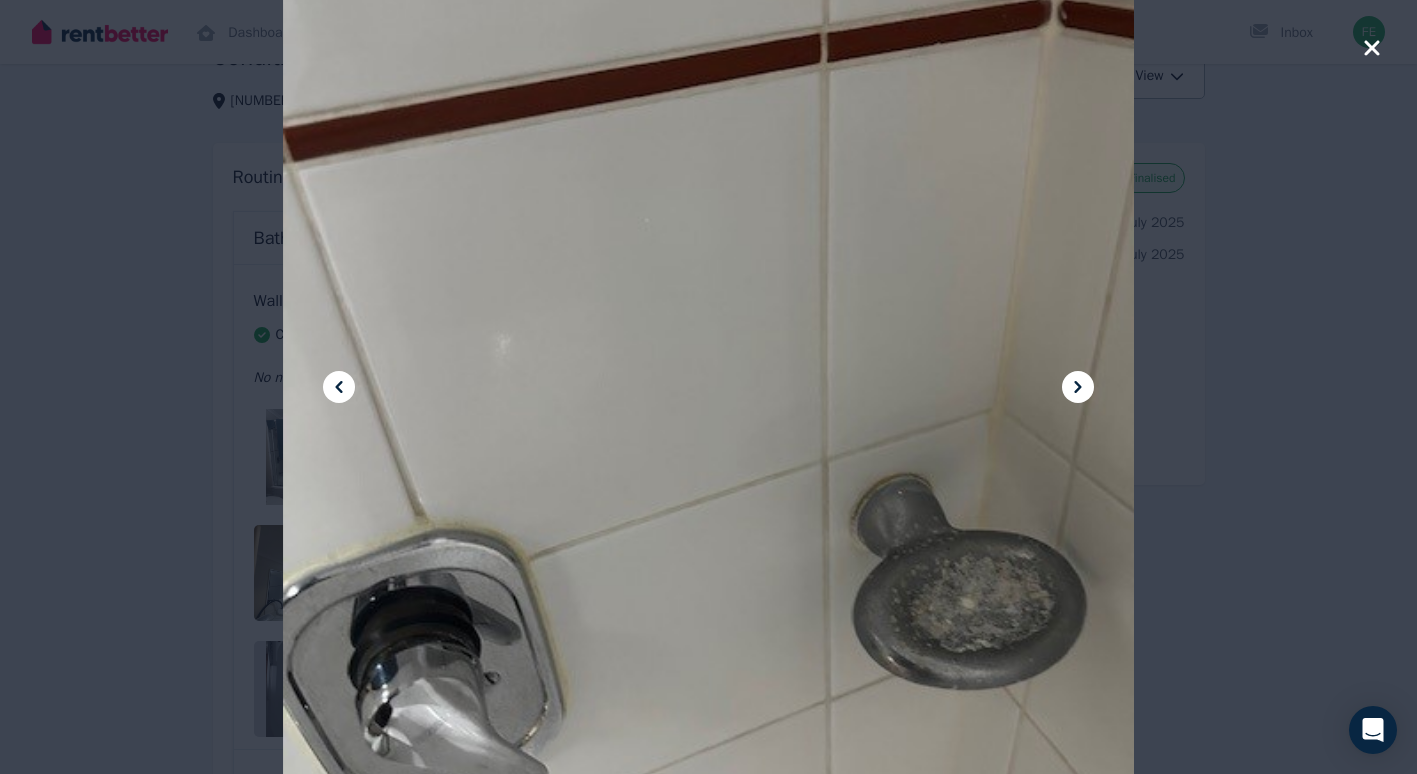 click at bounding box center (1078, 387) 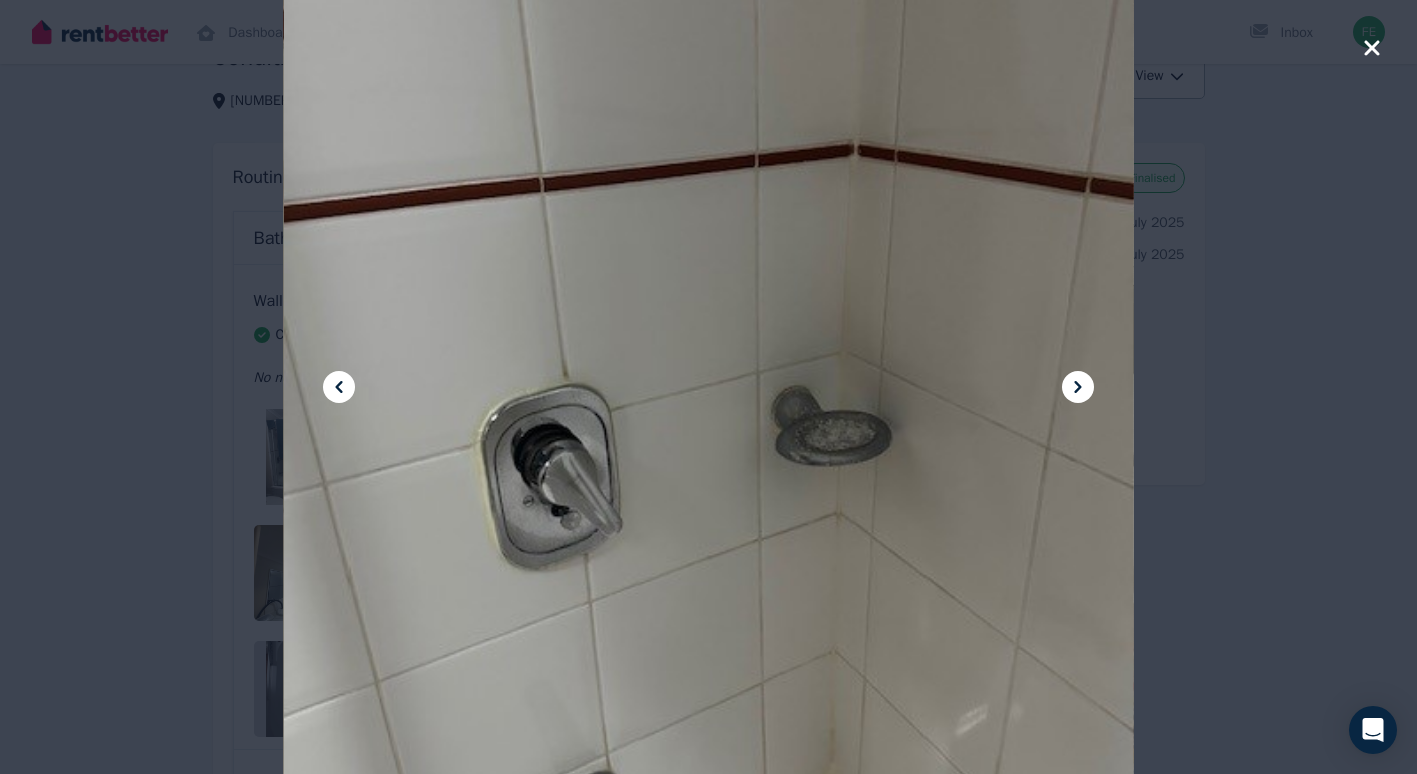 click 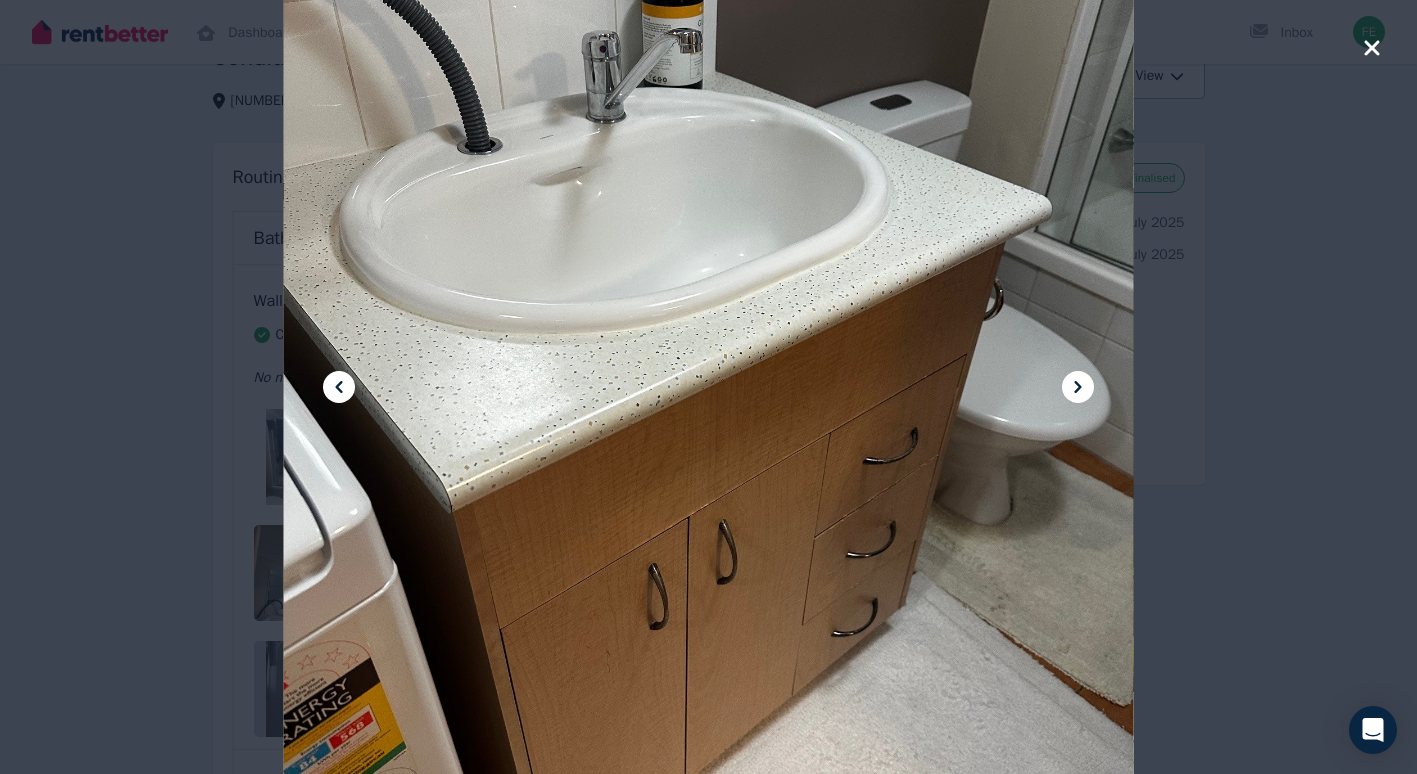 click 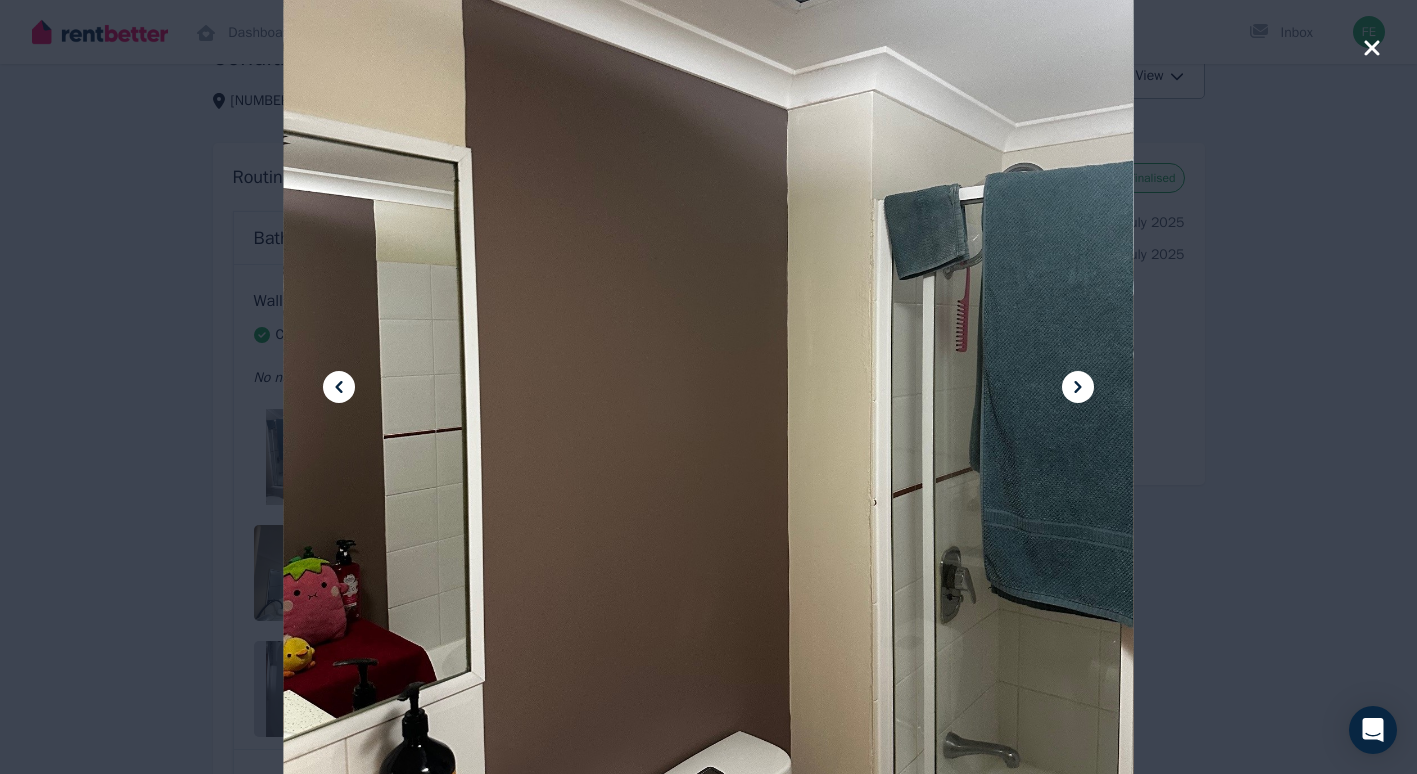click 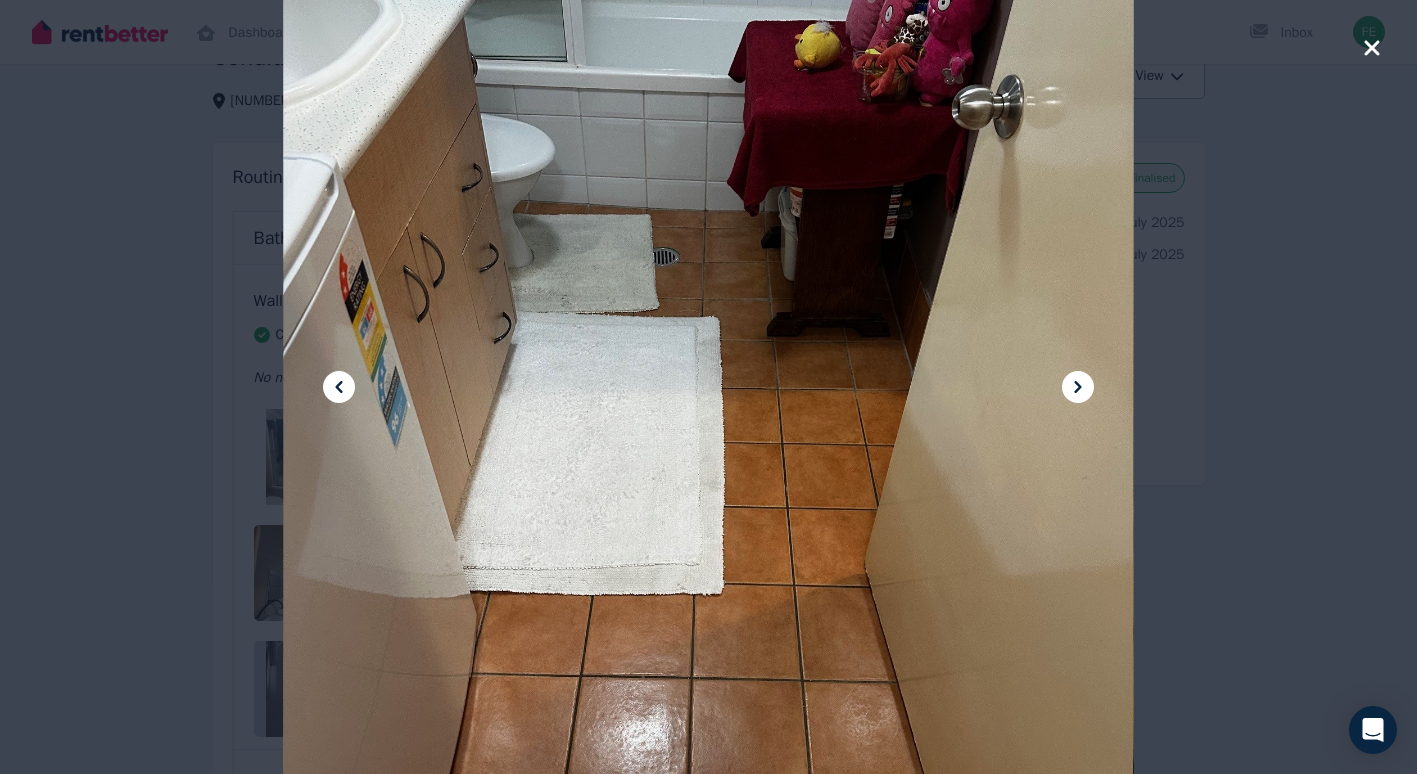 click 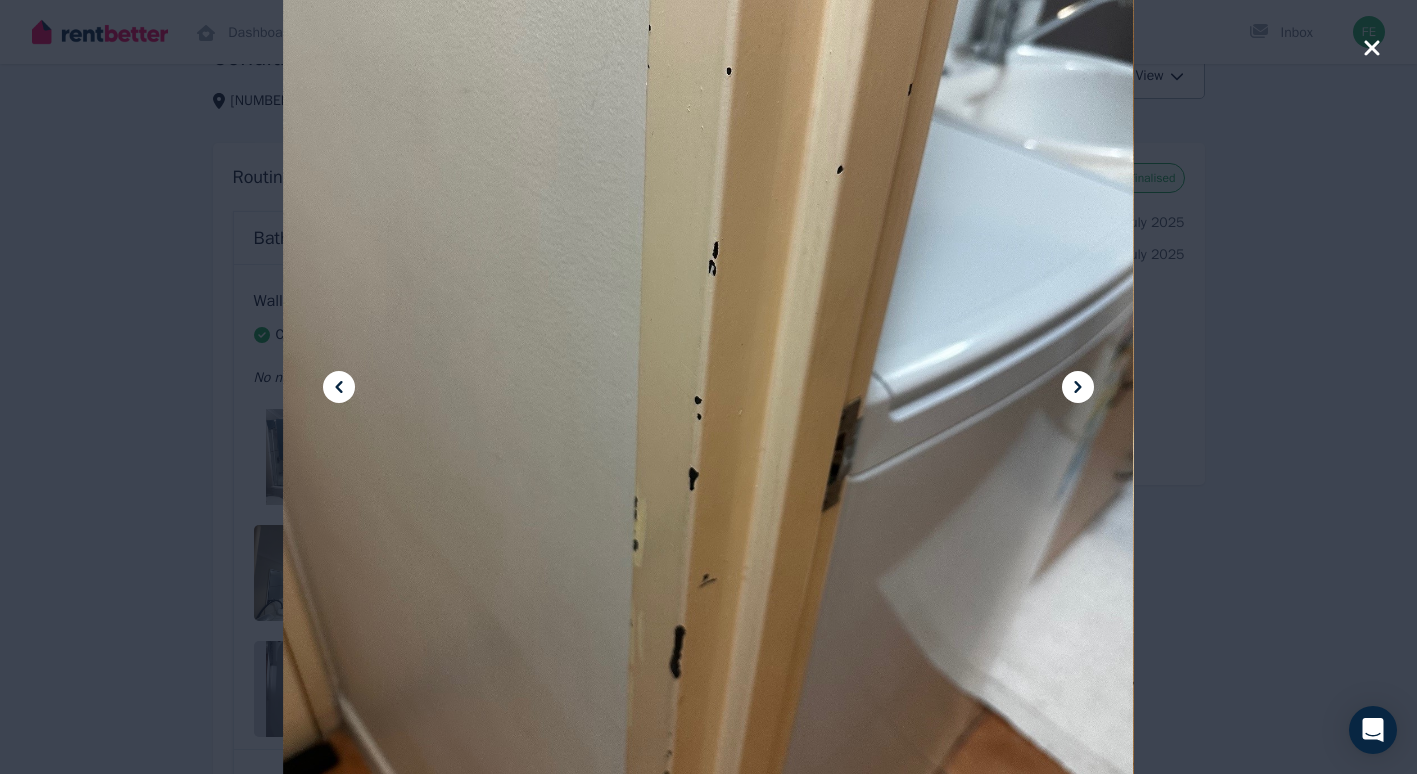 click 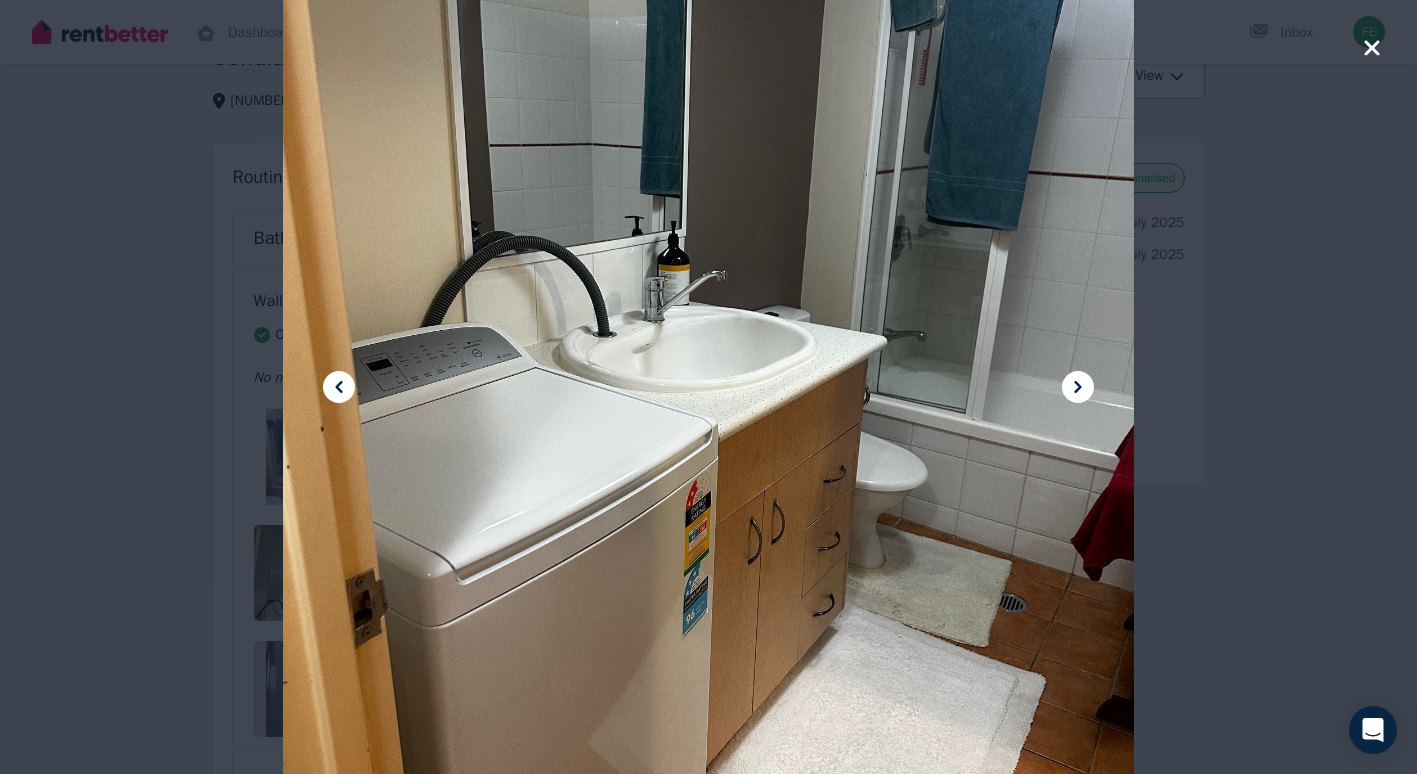 click 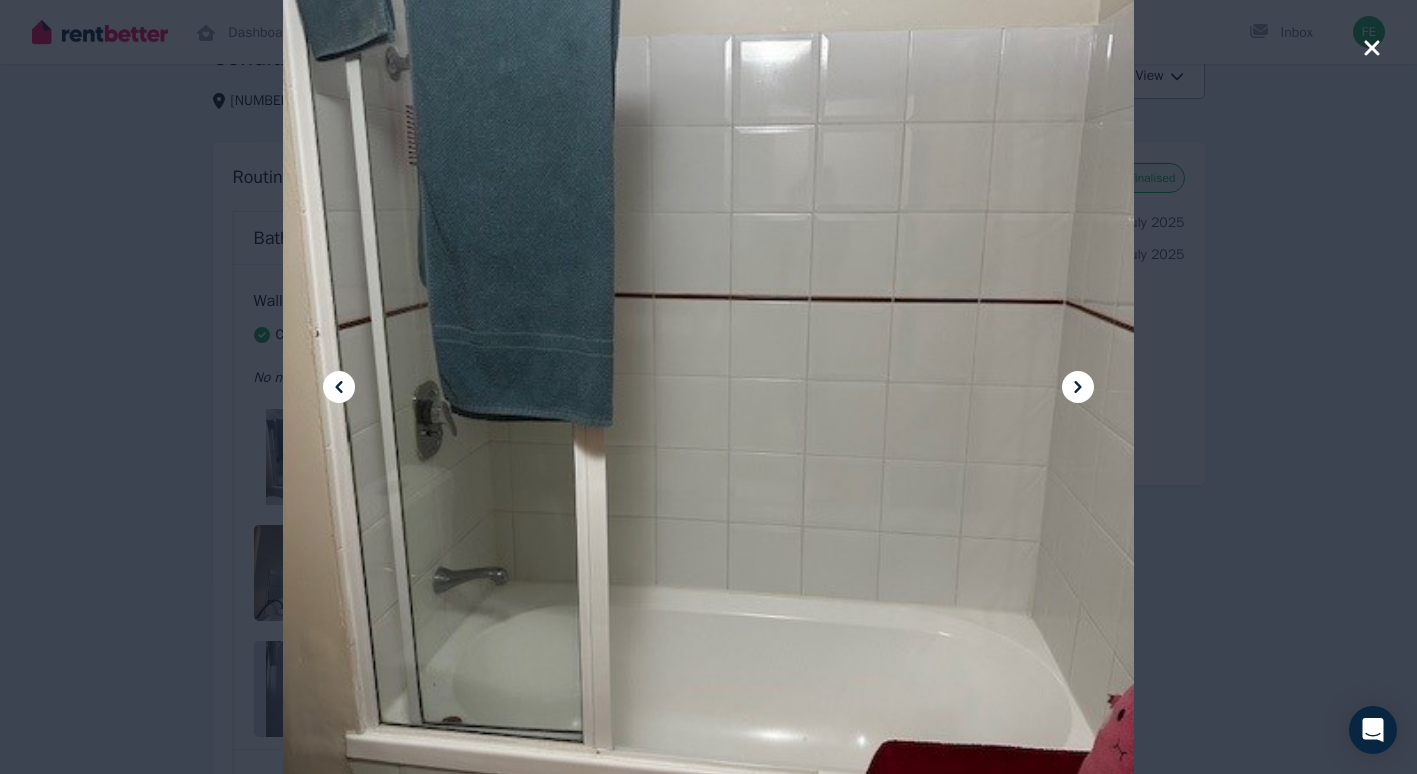 click 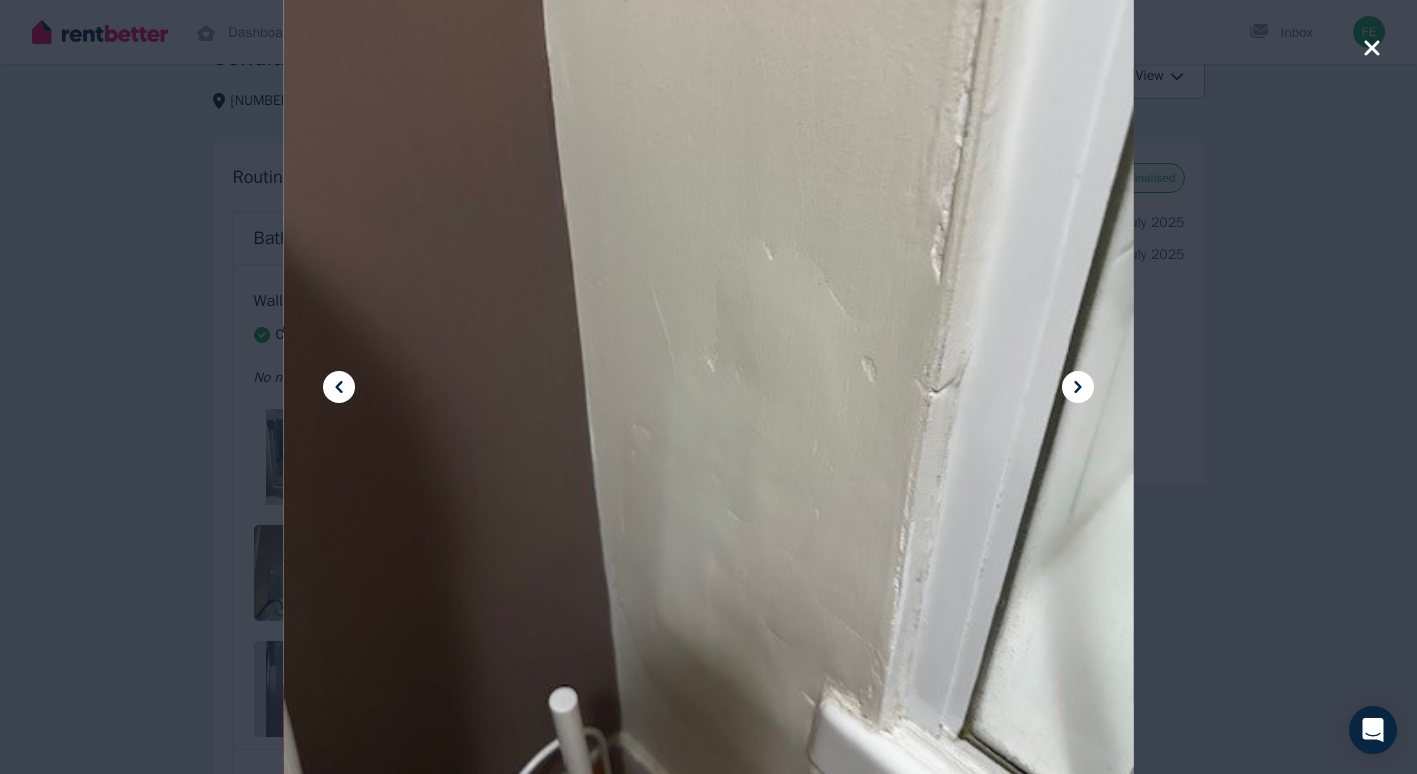 click 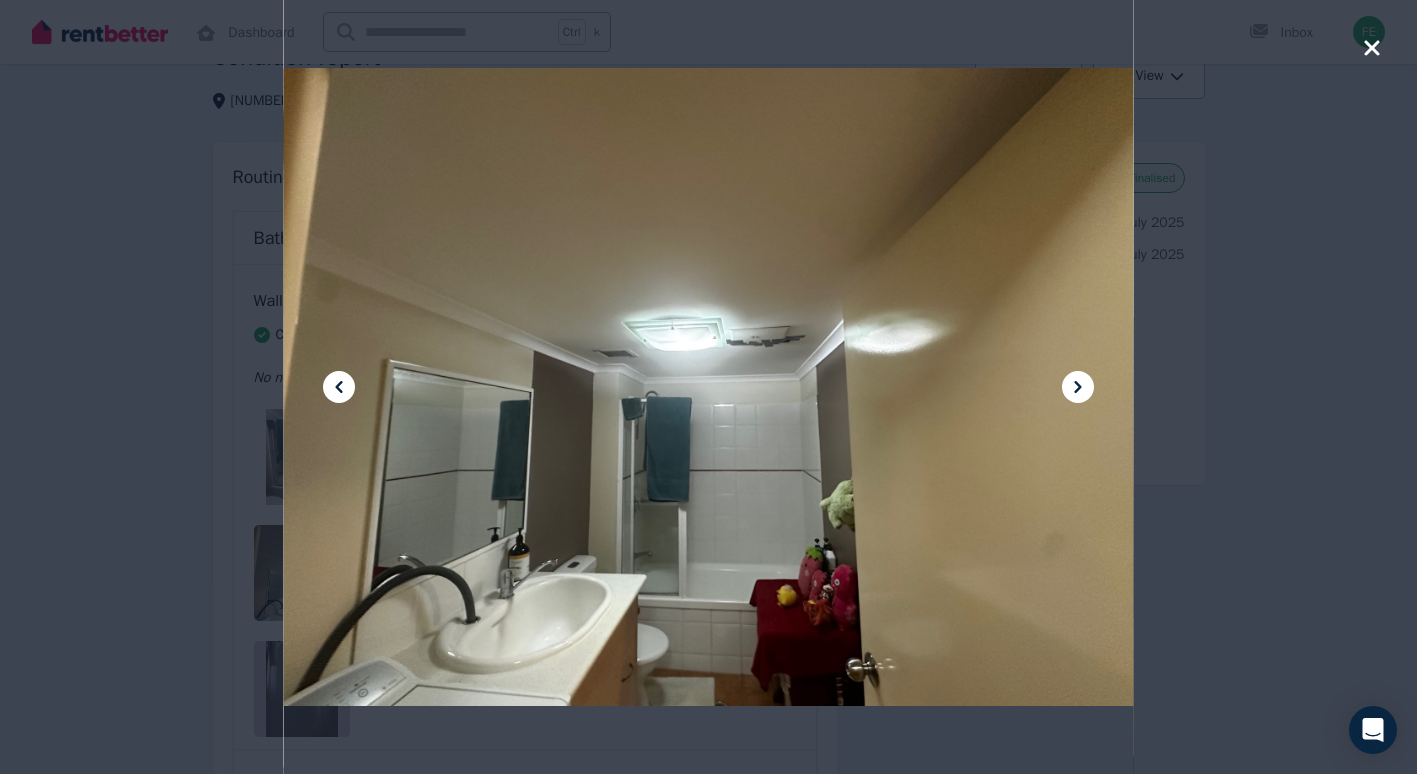 click 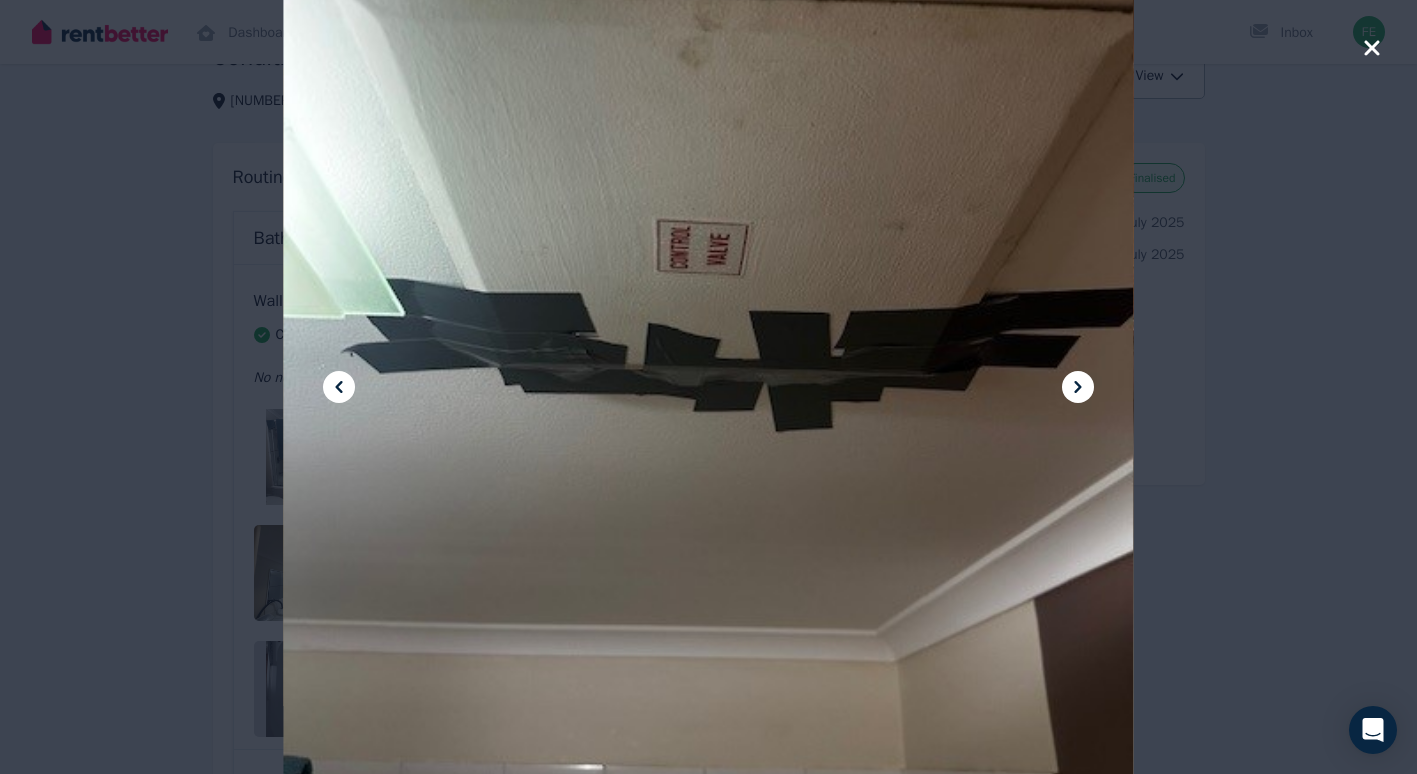 click at bounding box center [708, 387] 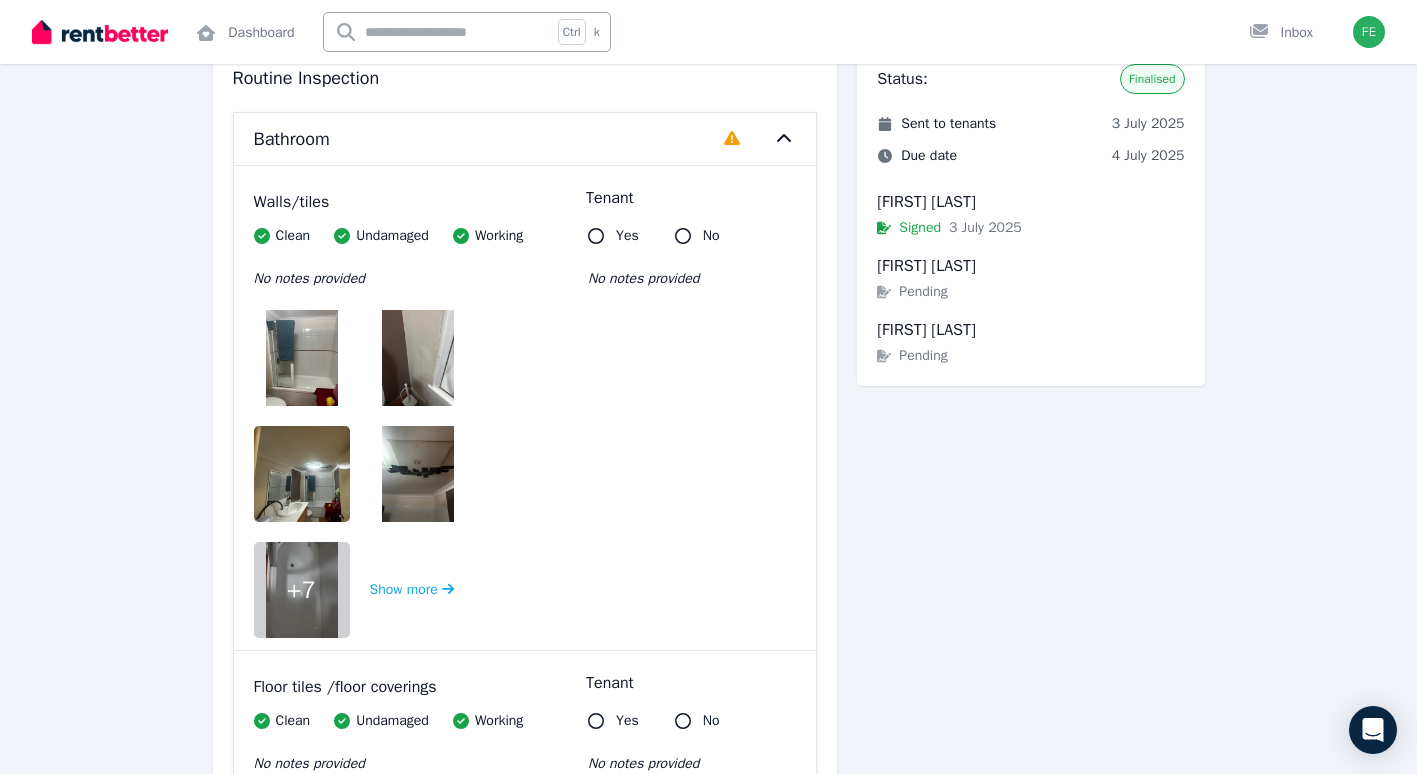 scroll, scrollTop: 216, scrollLeft: 0, axis: vertical 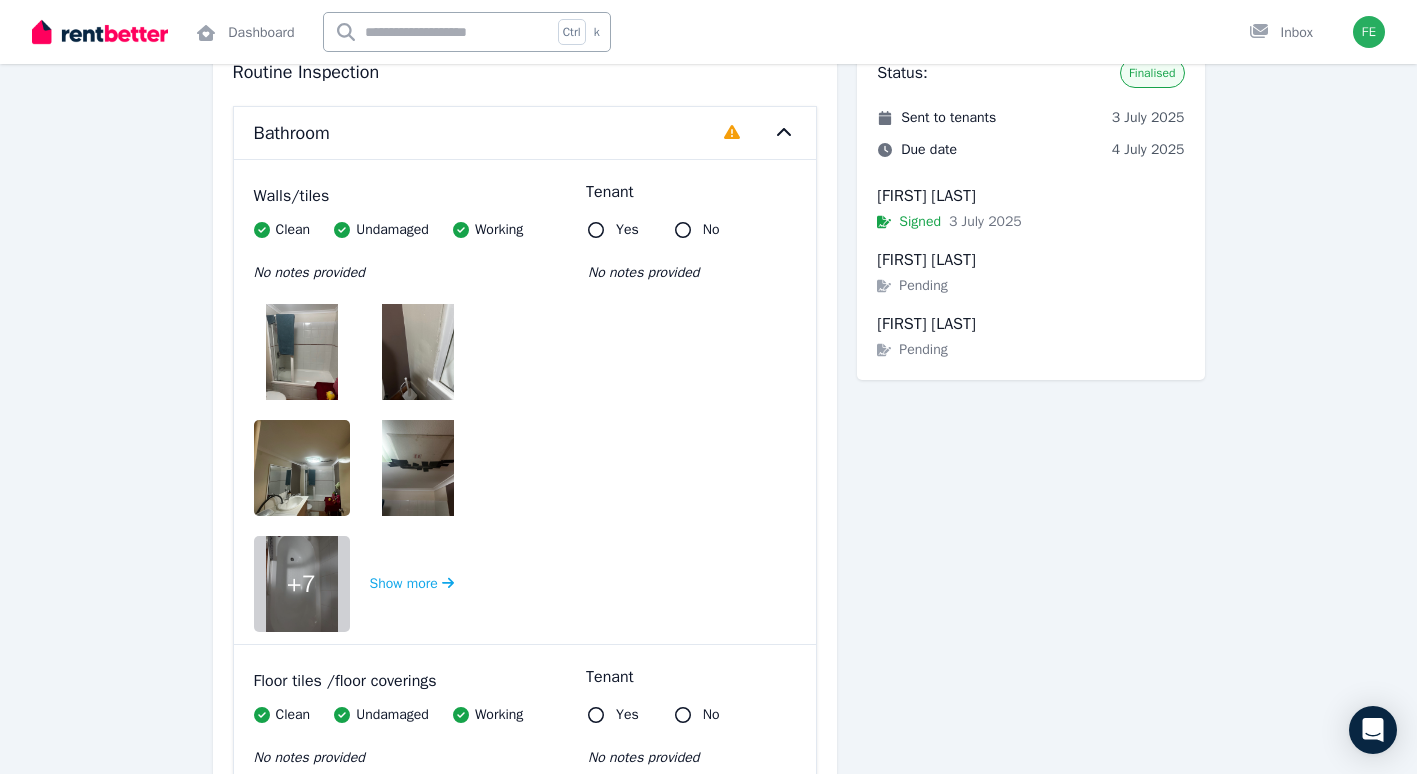 click 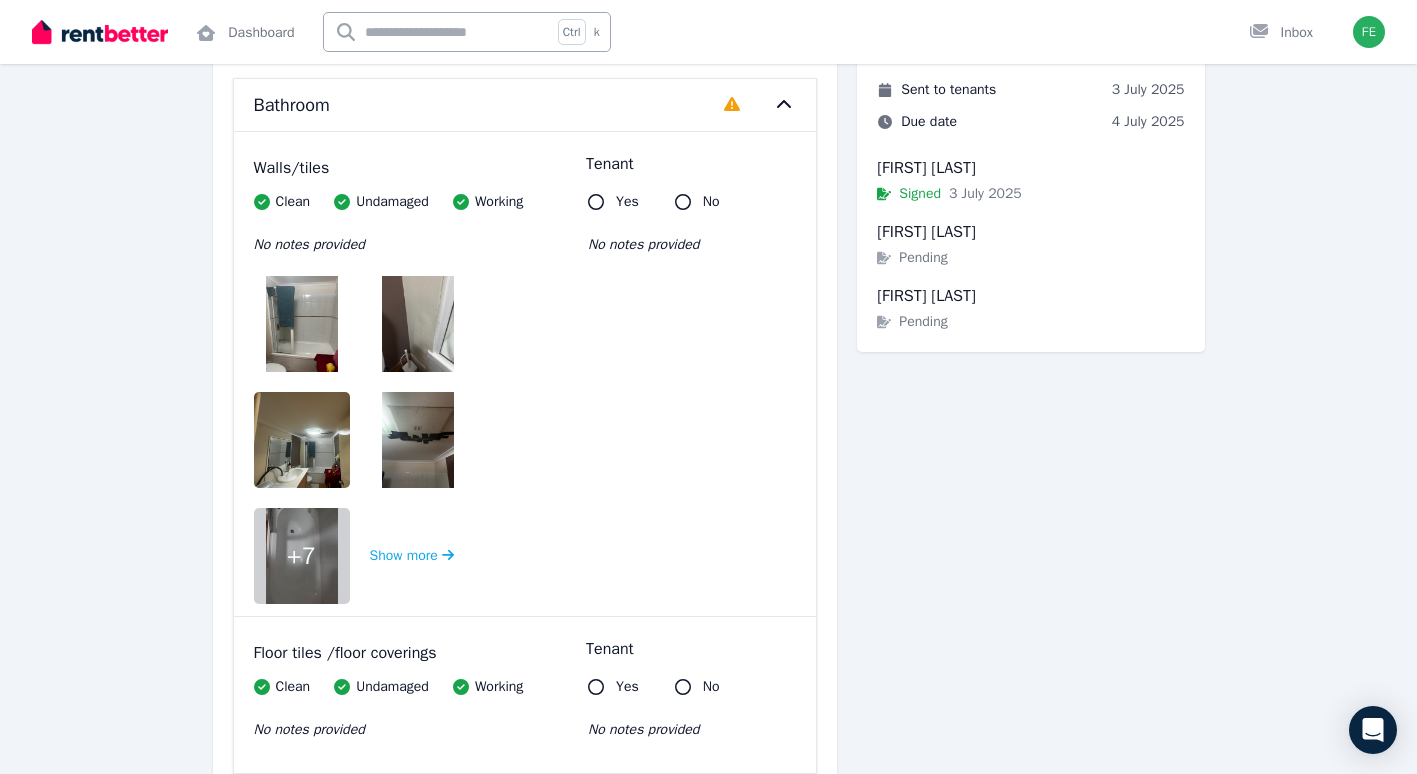 scroll, scrollTop: 247, scrollLeft: 0, axis: vertical 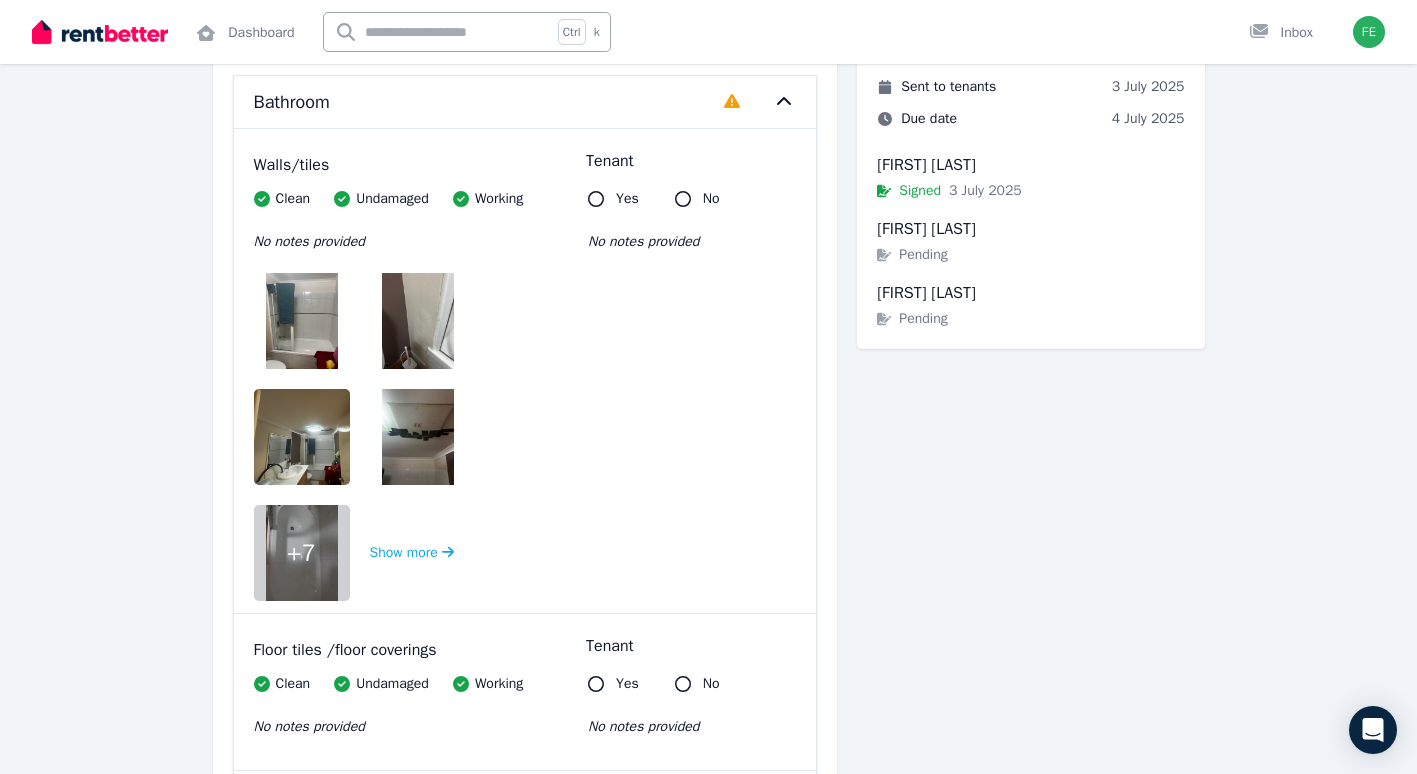click on "Walls/tiles Clean Undamaged Working No notes provided + 7 Show more   Tenant Yes No No notes provided" at bounding box center [525, 371] 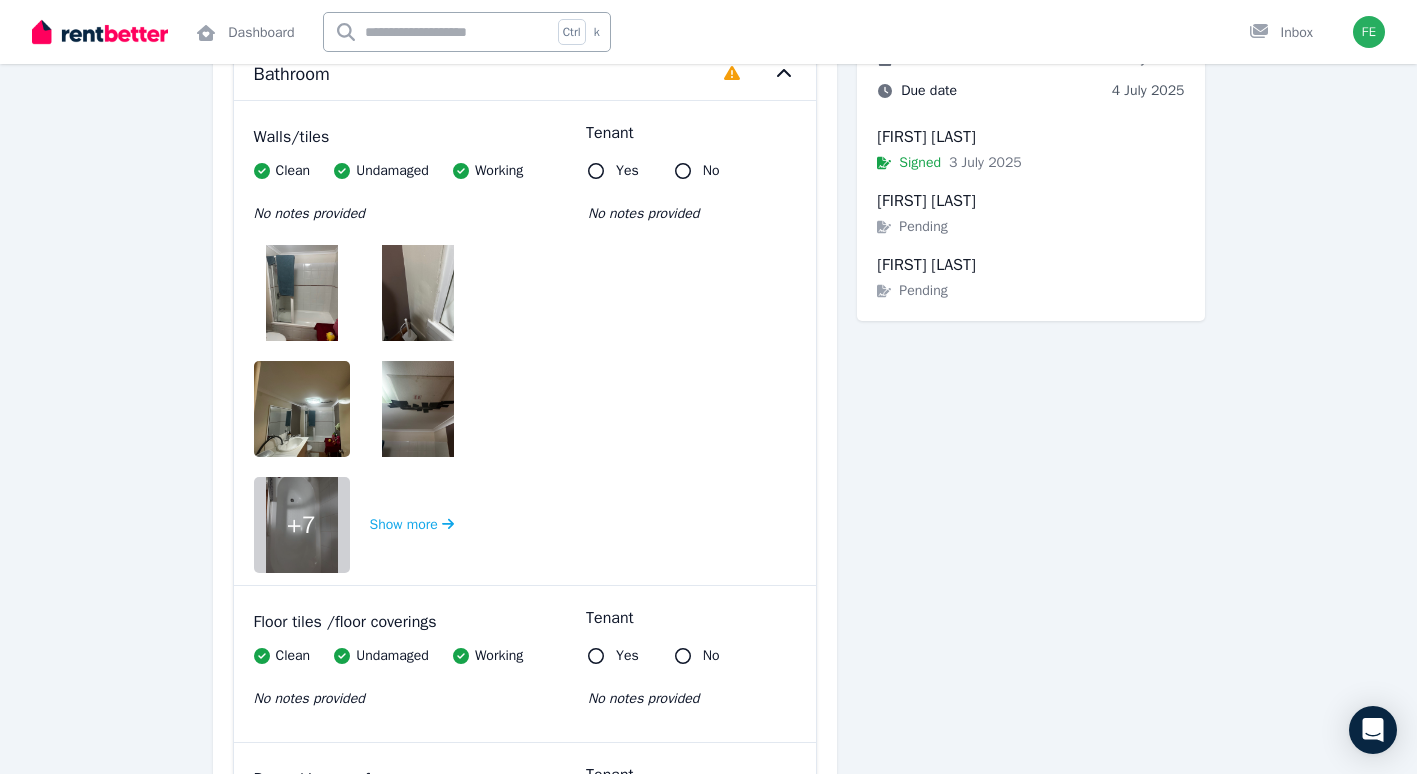 scroll, scrollTop: 278, scrollLeft: 0, axis: vertical 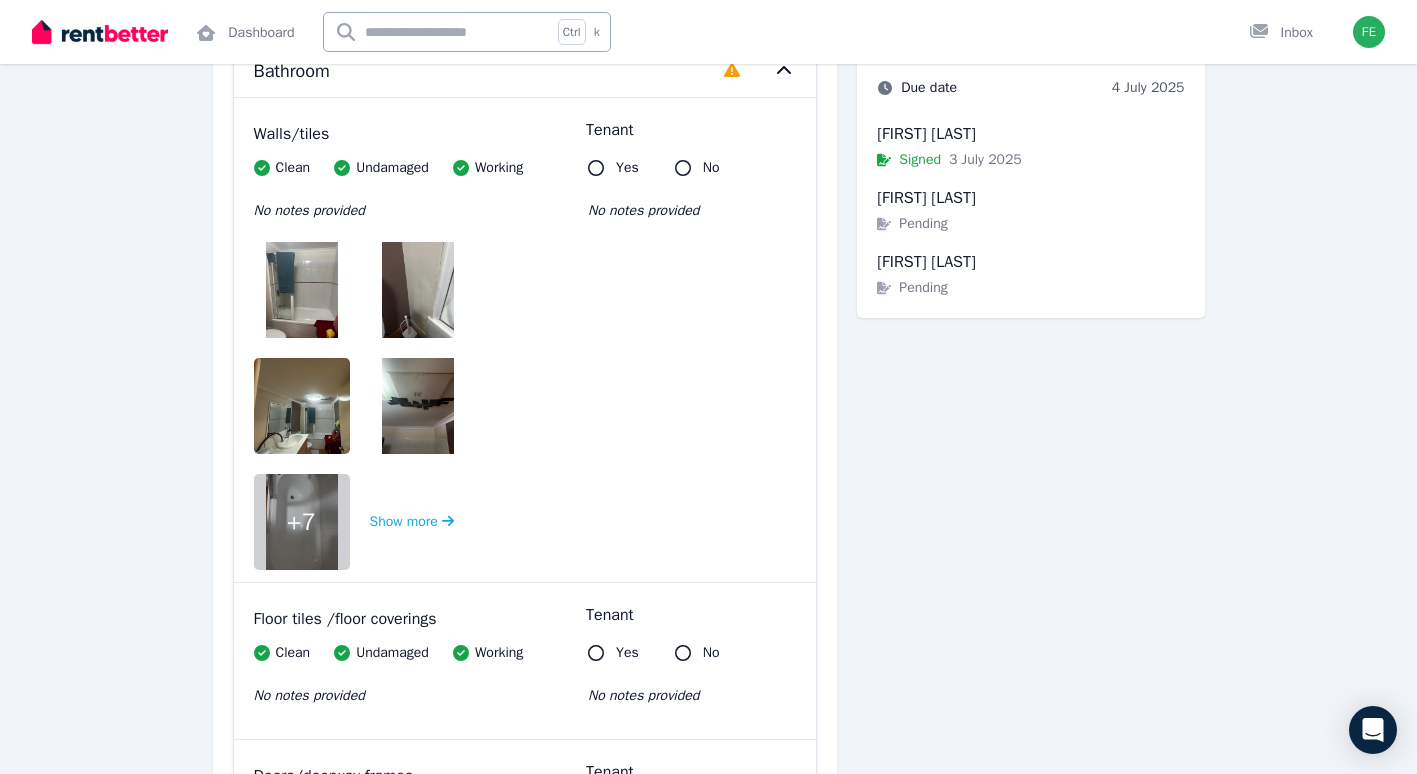 click on "Walls/tiles Clean Undamaged Working No notes provided + 7 Show more   Tenant Yes No No notes provided" at bounding box center (525, 340) 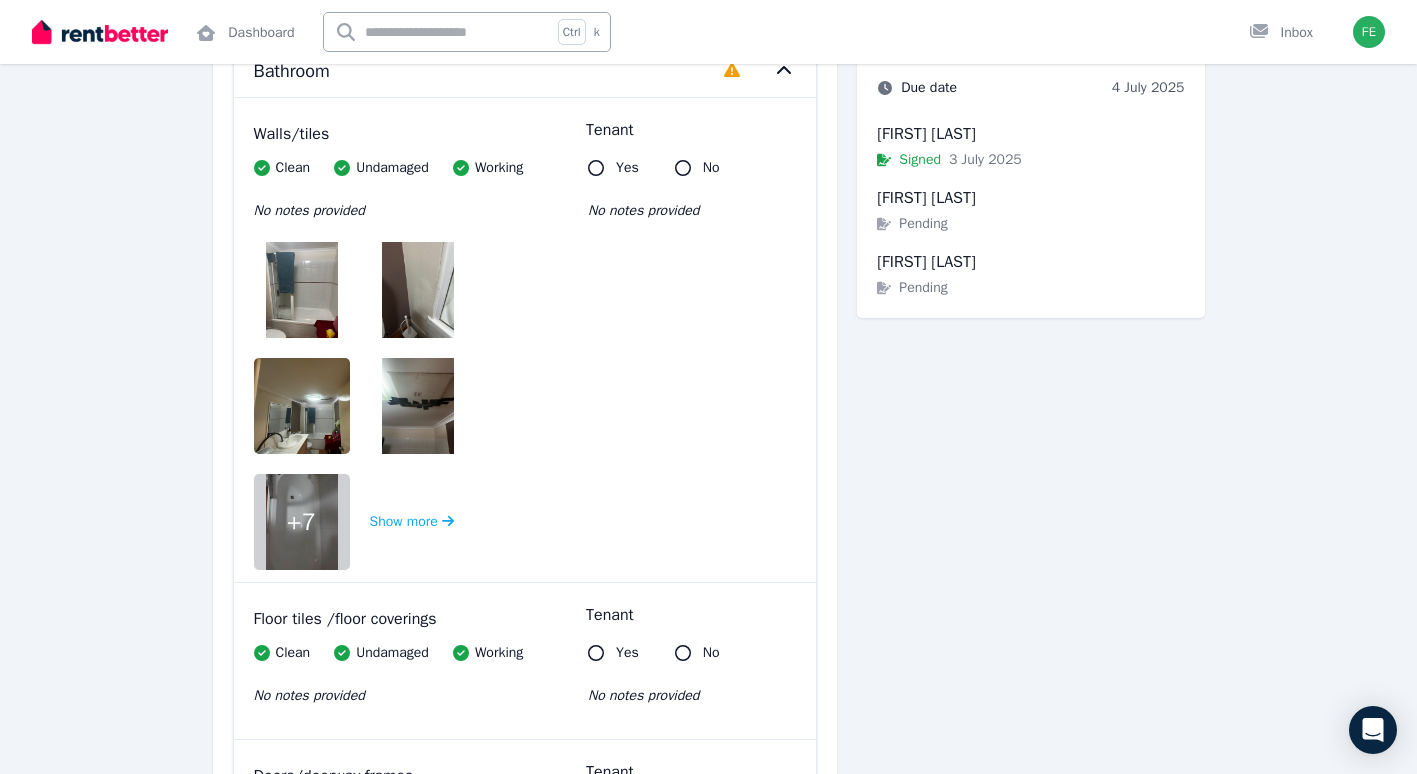 click 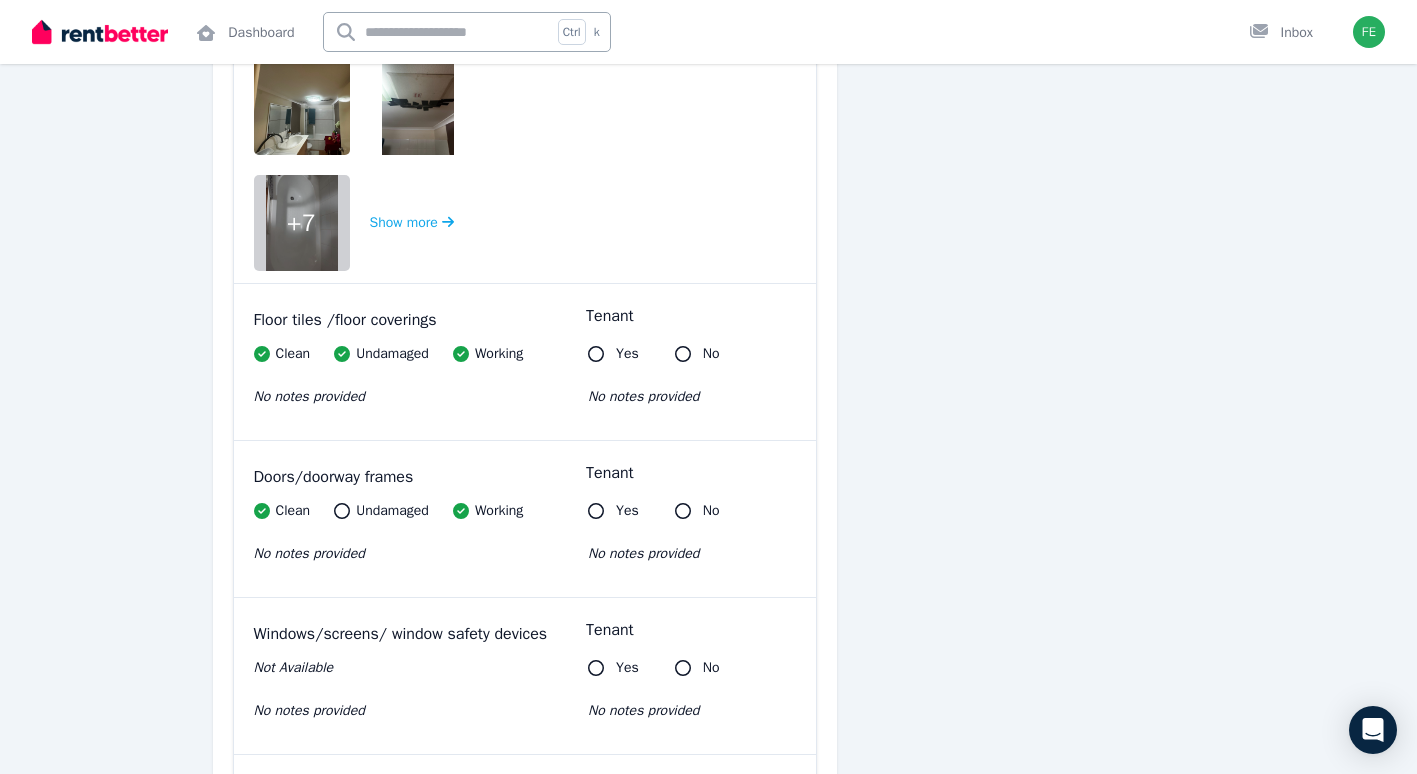 scroll, scrollTop: 578, scrollLeft: 0, axis: vertical 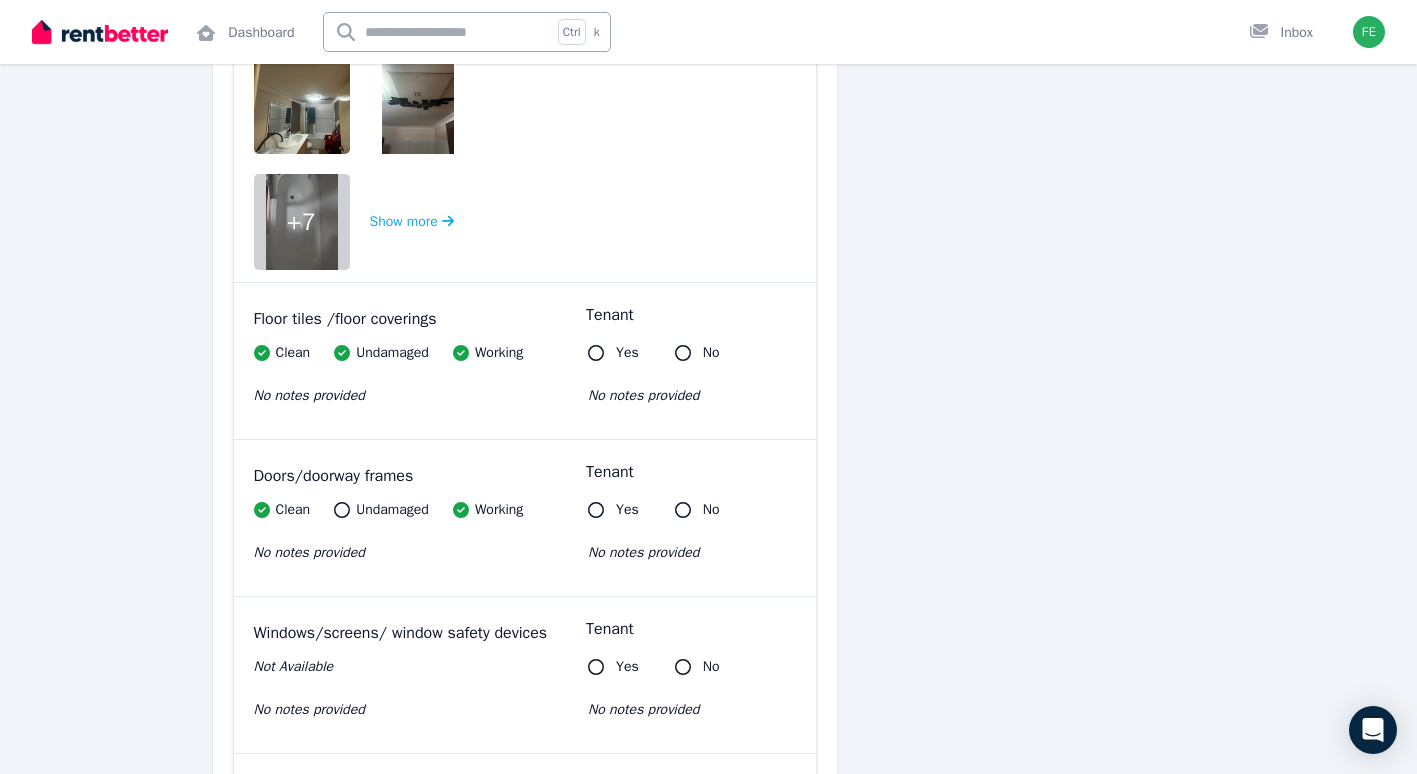click 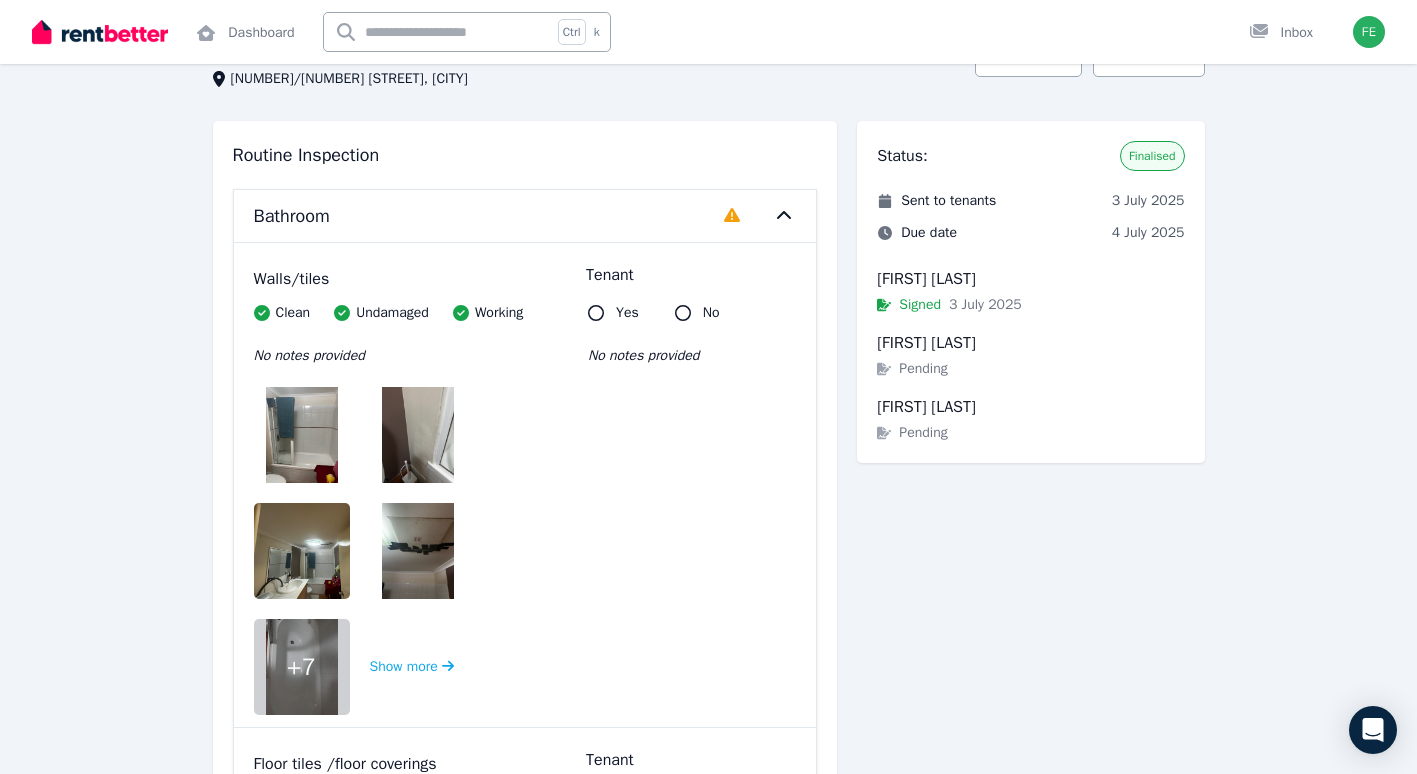 scroll, scrollTop: 78, scrollLeft: 0, axis: vertical 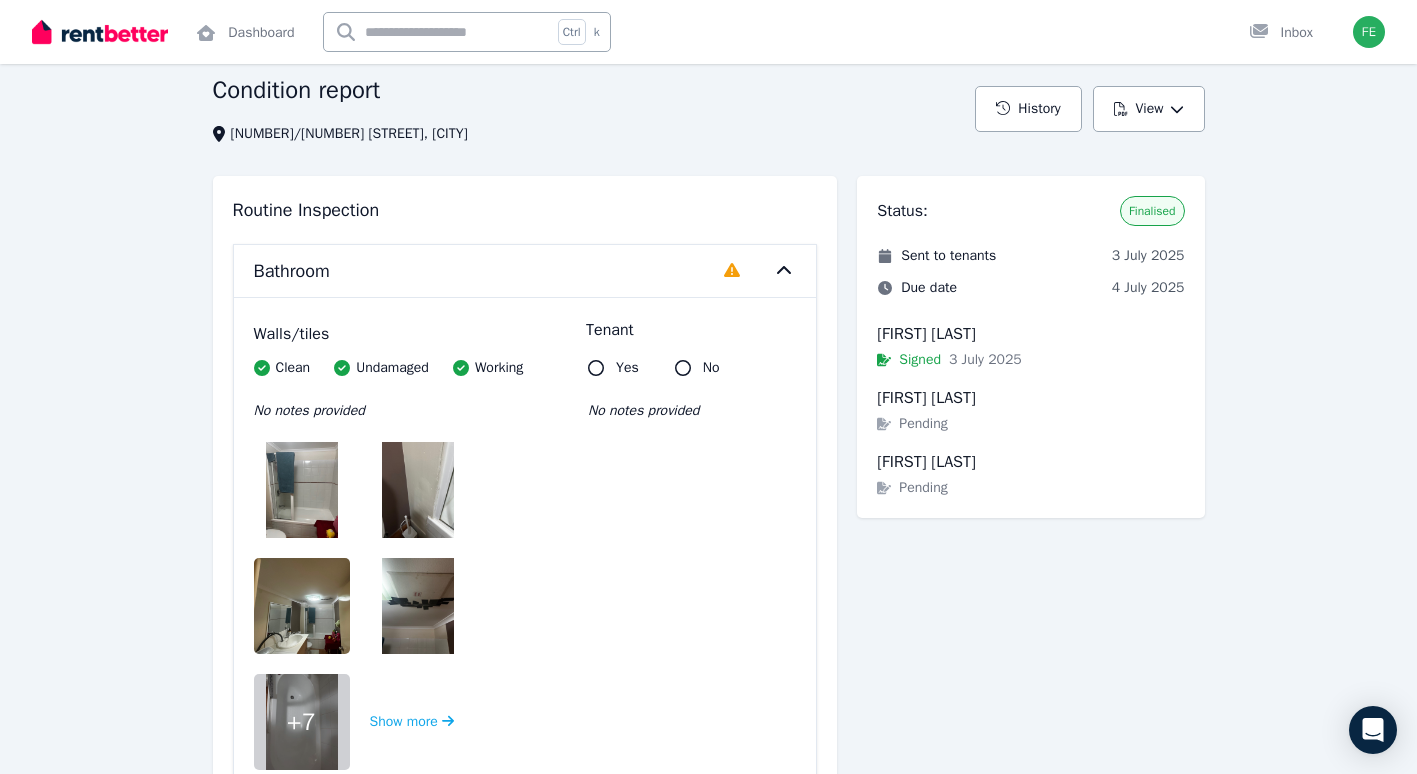 click on "Bathroom   Completed 0%, 13 left" at bounding box center [525, 271] 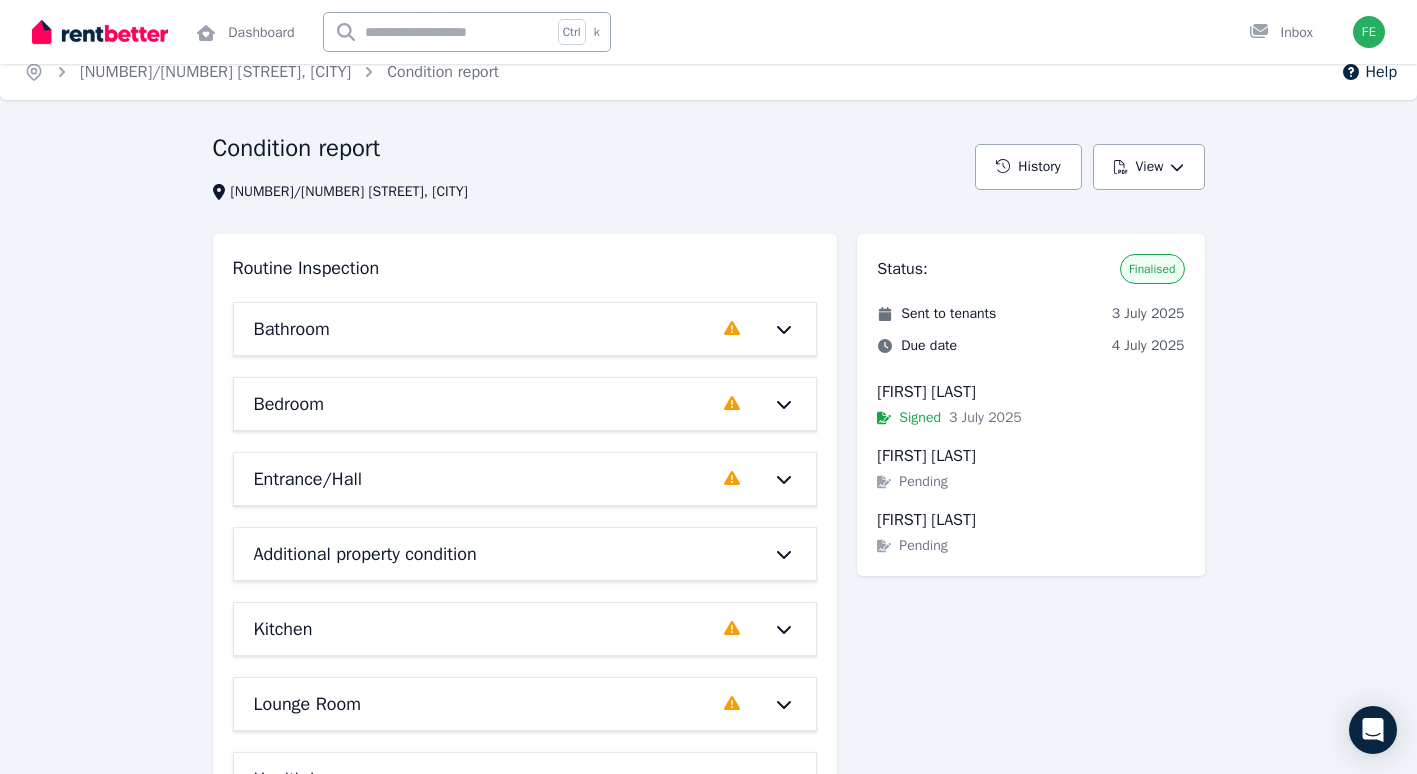 scroll, scrollTop: 0, scrollLeft: 0, axis: both 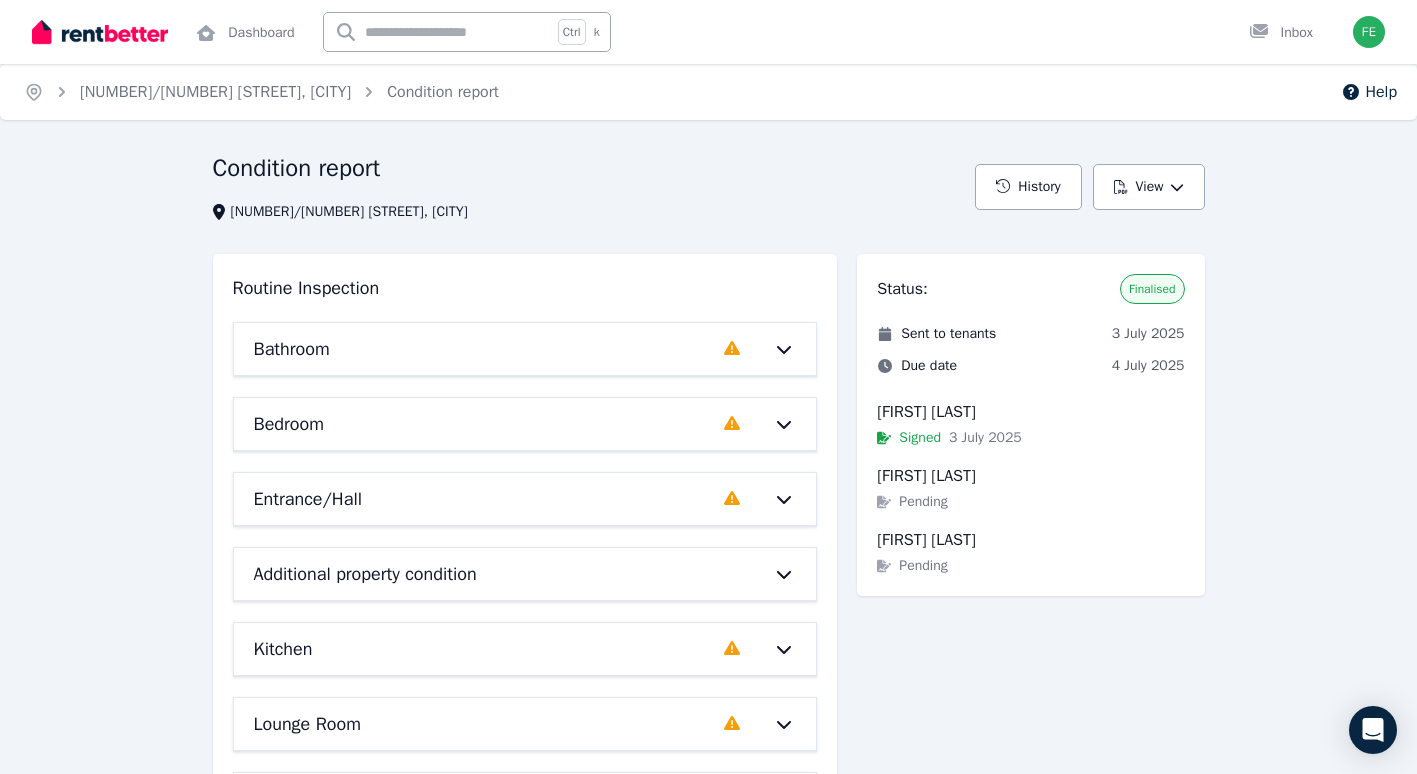 click on "Bathroom   Completed 0%, 13 left" at bounding box center [525, 349] 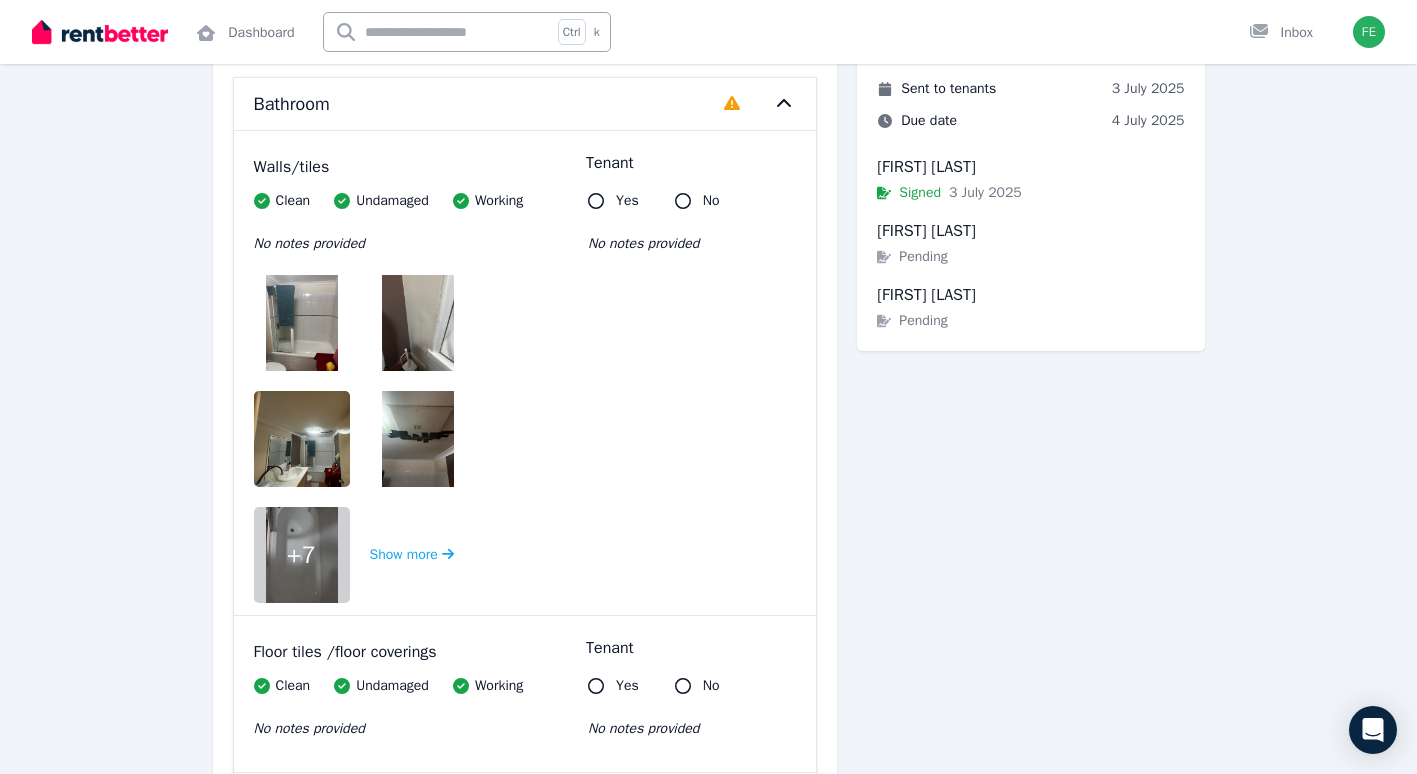 scroll, scrollTop: 200, scrollLeft: 0, axis: vertical 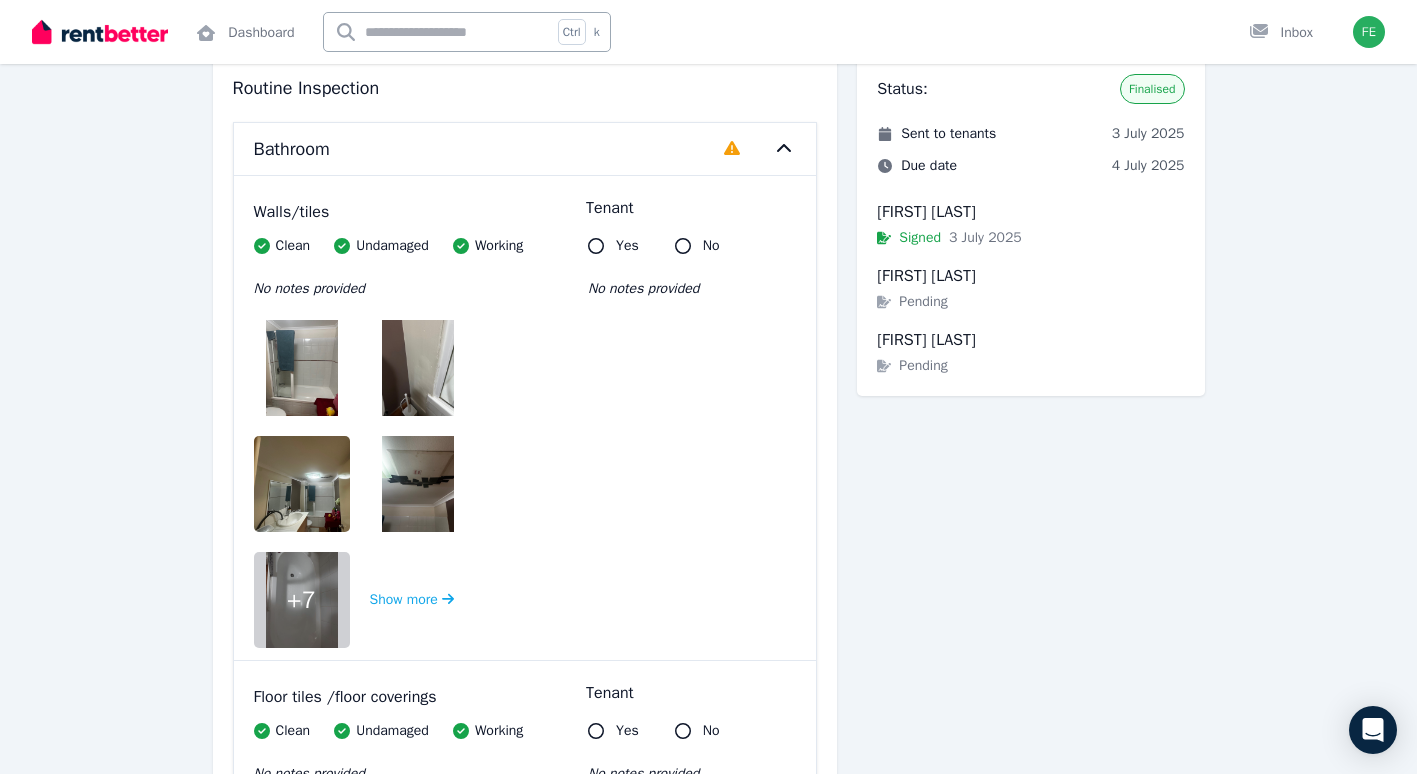 click 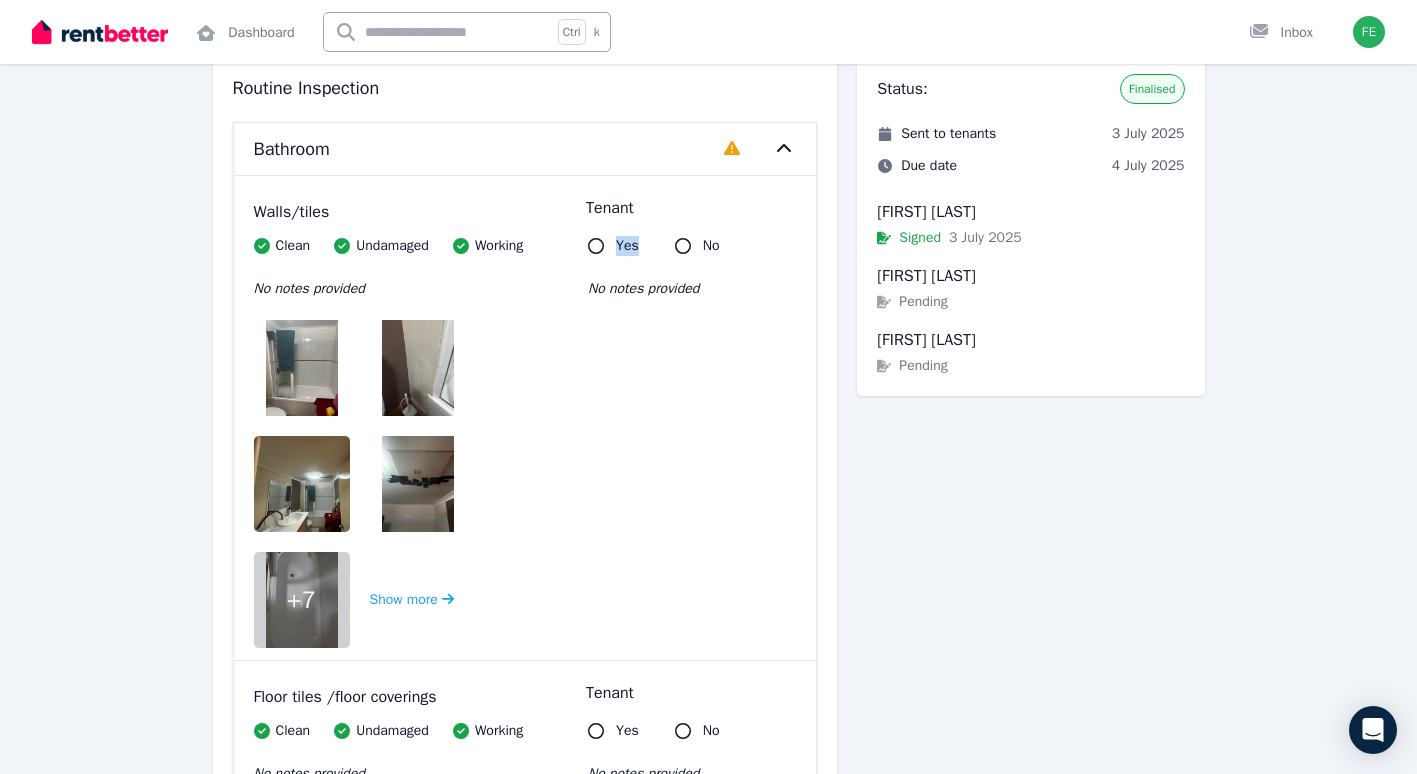 click 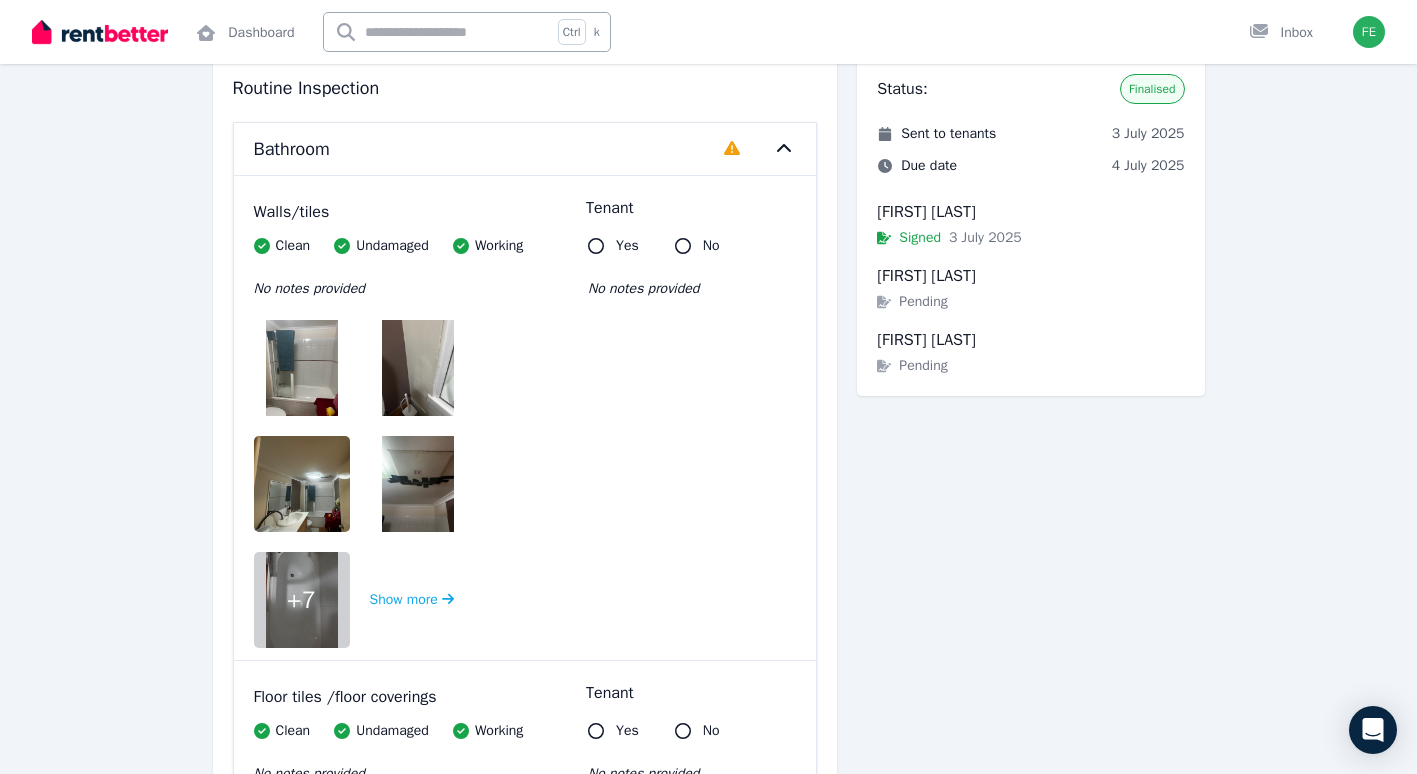 click 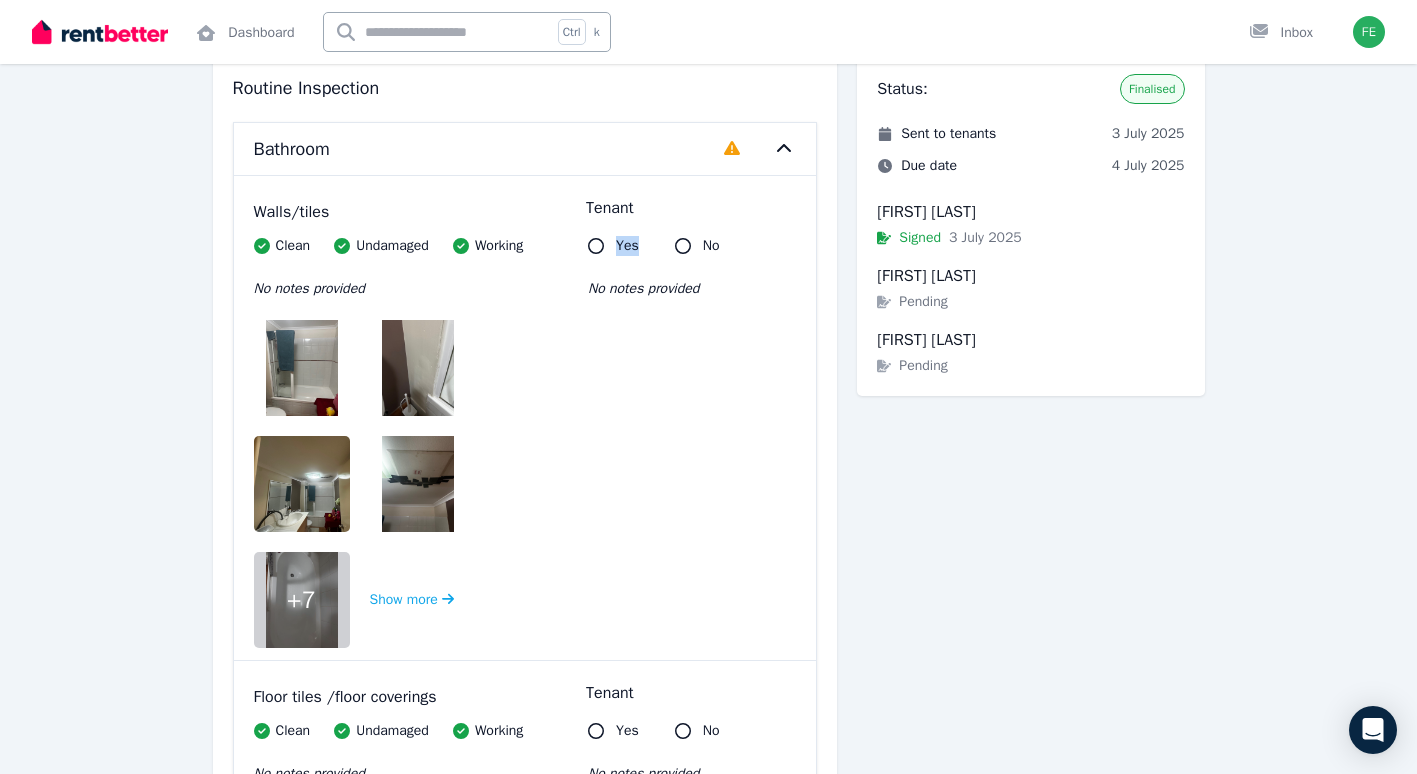 click 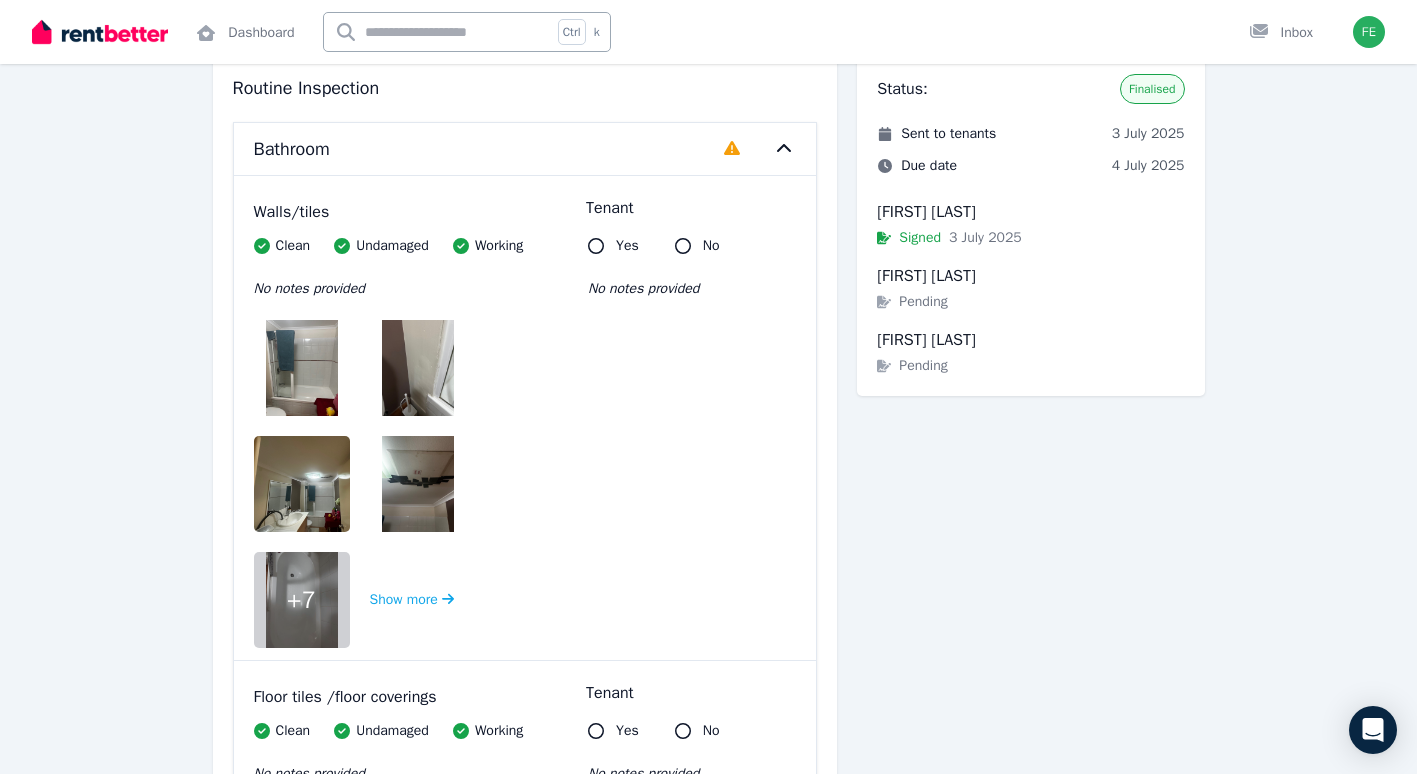 click 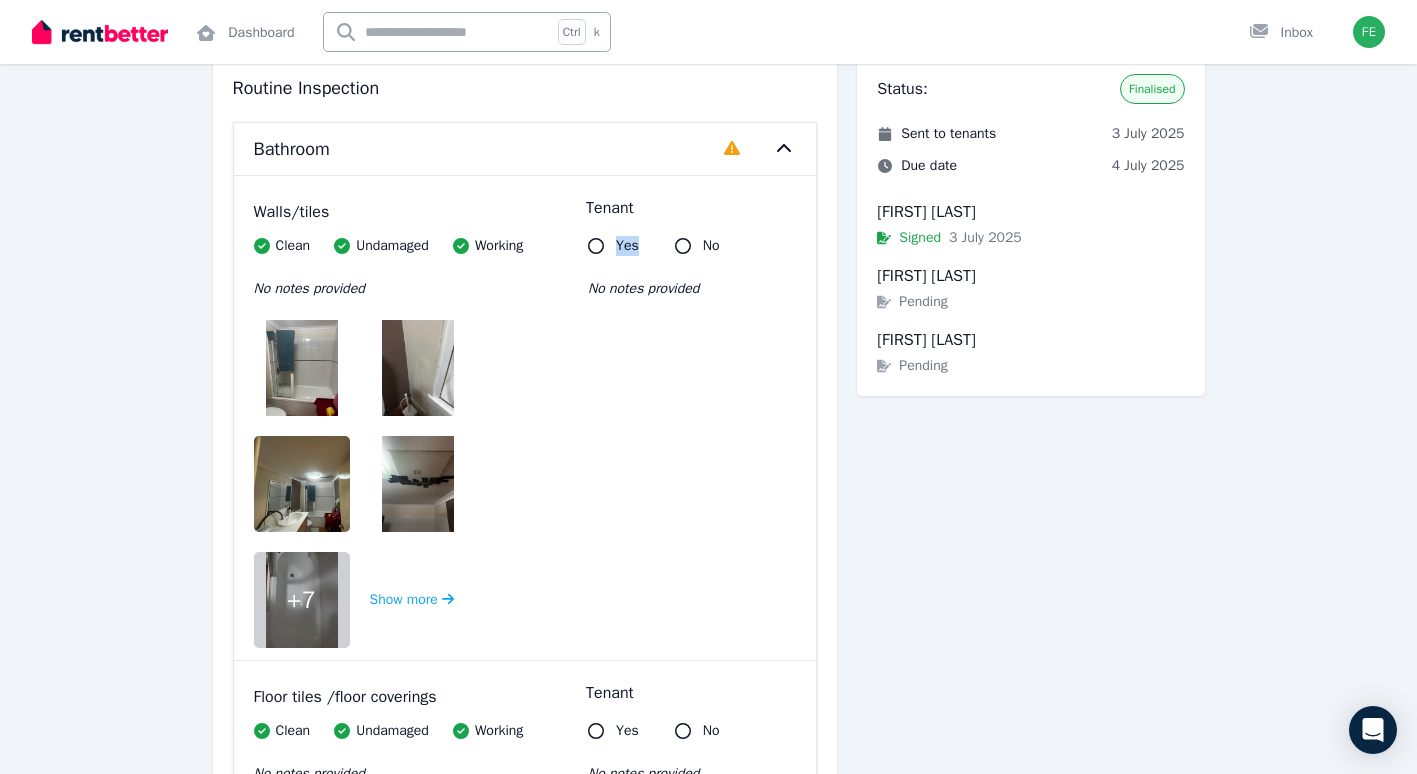 click 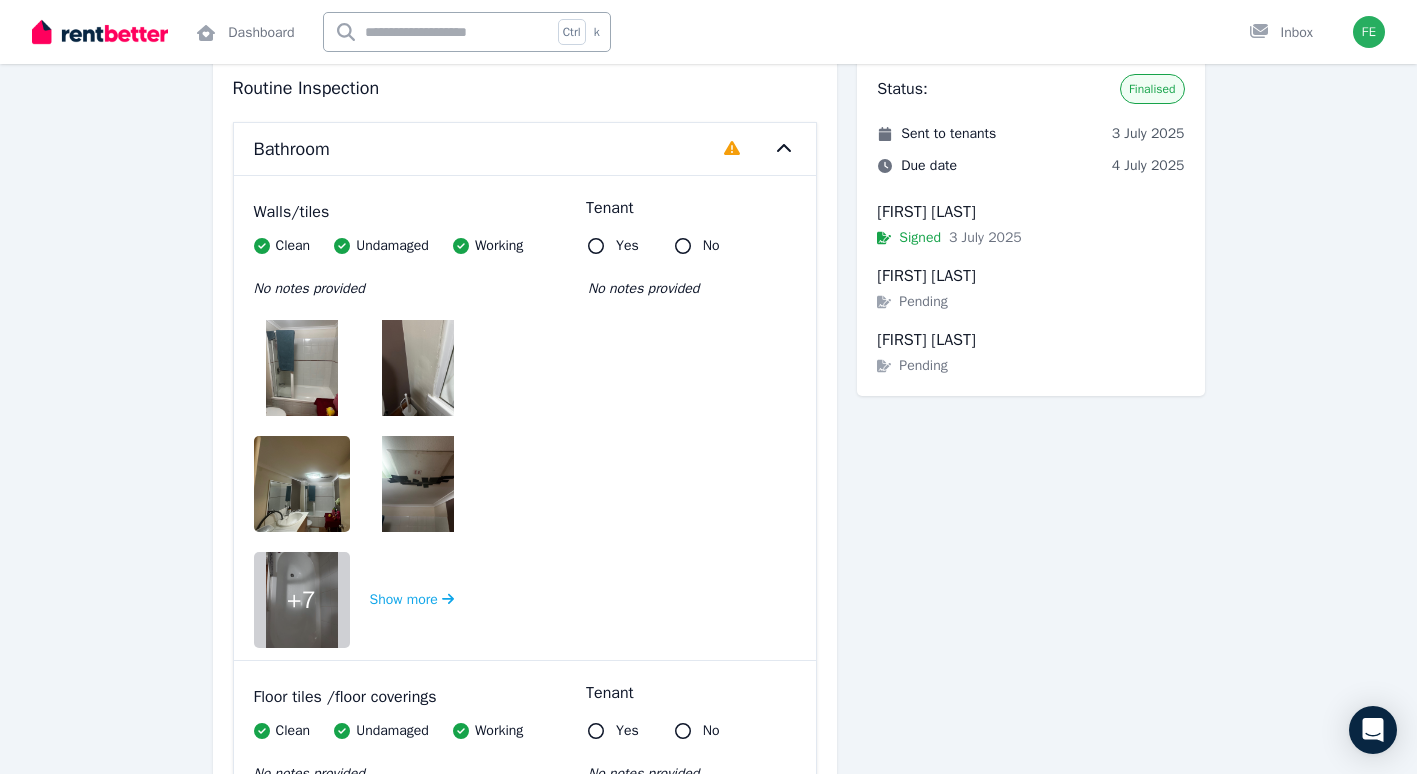 click 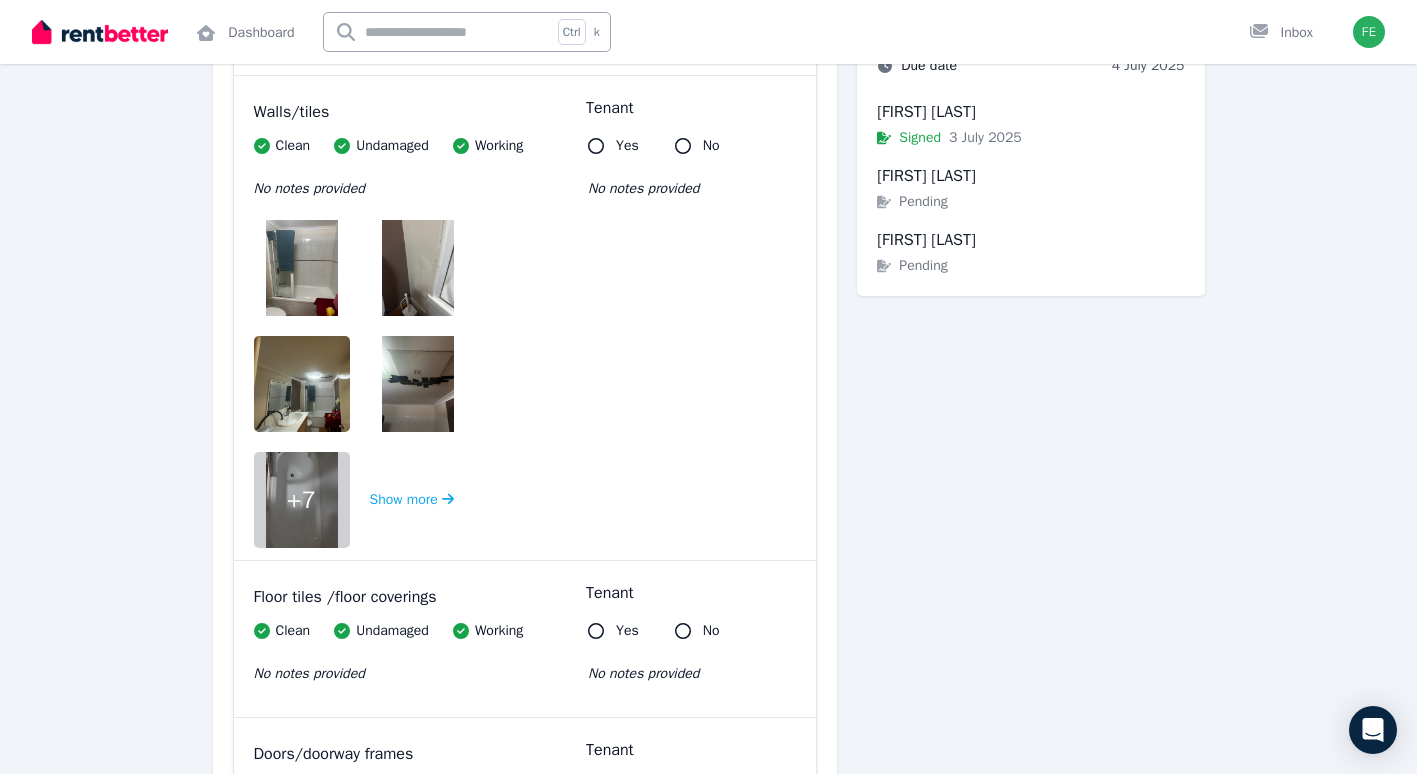 click on "Clean Undamaged Working No notes provided + 7 Show more   Tenant Yes No No notes provided" at bounding box center (525, 342) 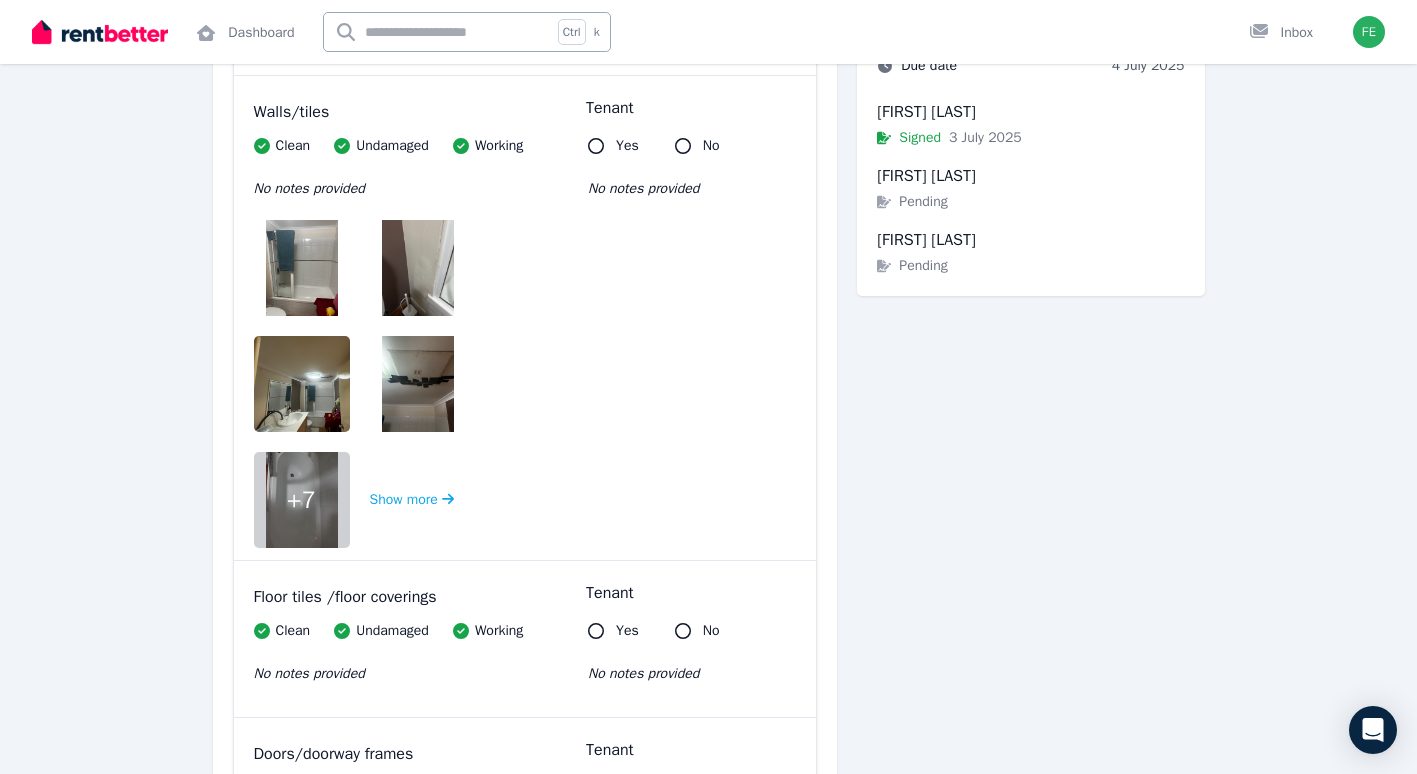 click on "Clean Undamaged Working No notes provided + 7 Show more   Tenant Yes No No notes provided" at bounding box center [525, 342] 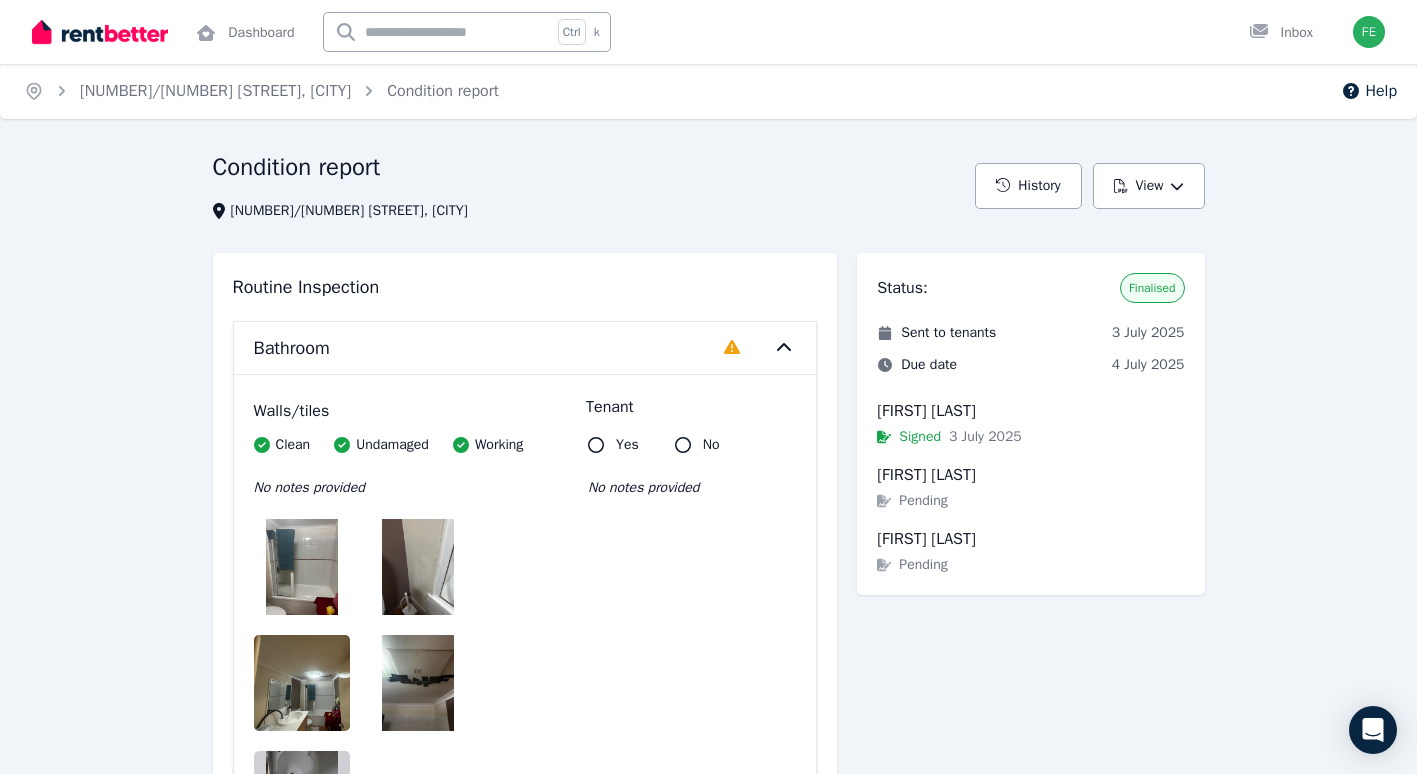 scroll, scrollTop: 0, scrollLeft: 0, axis: both 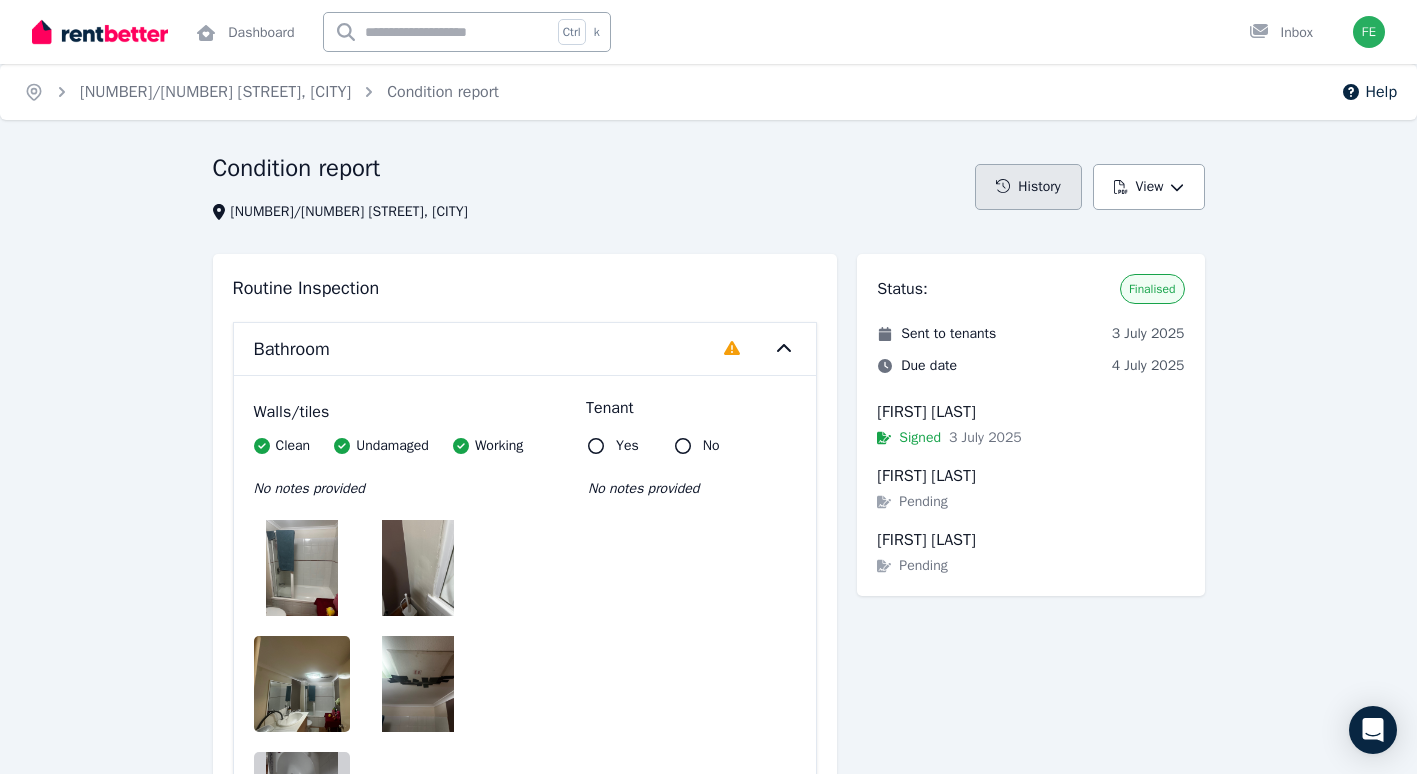 click on "History" at bounding box center (1028, 187) 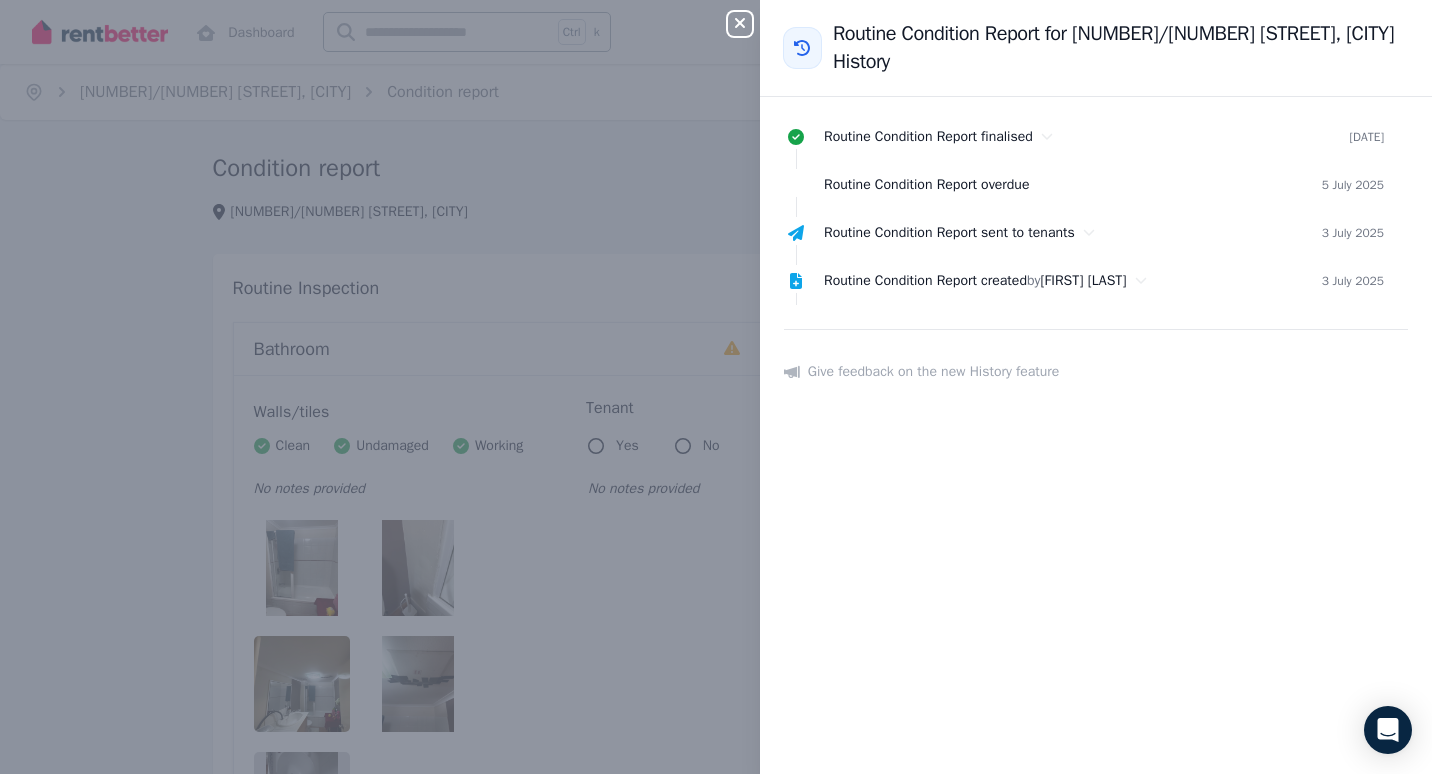 click 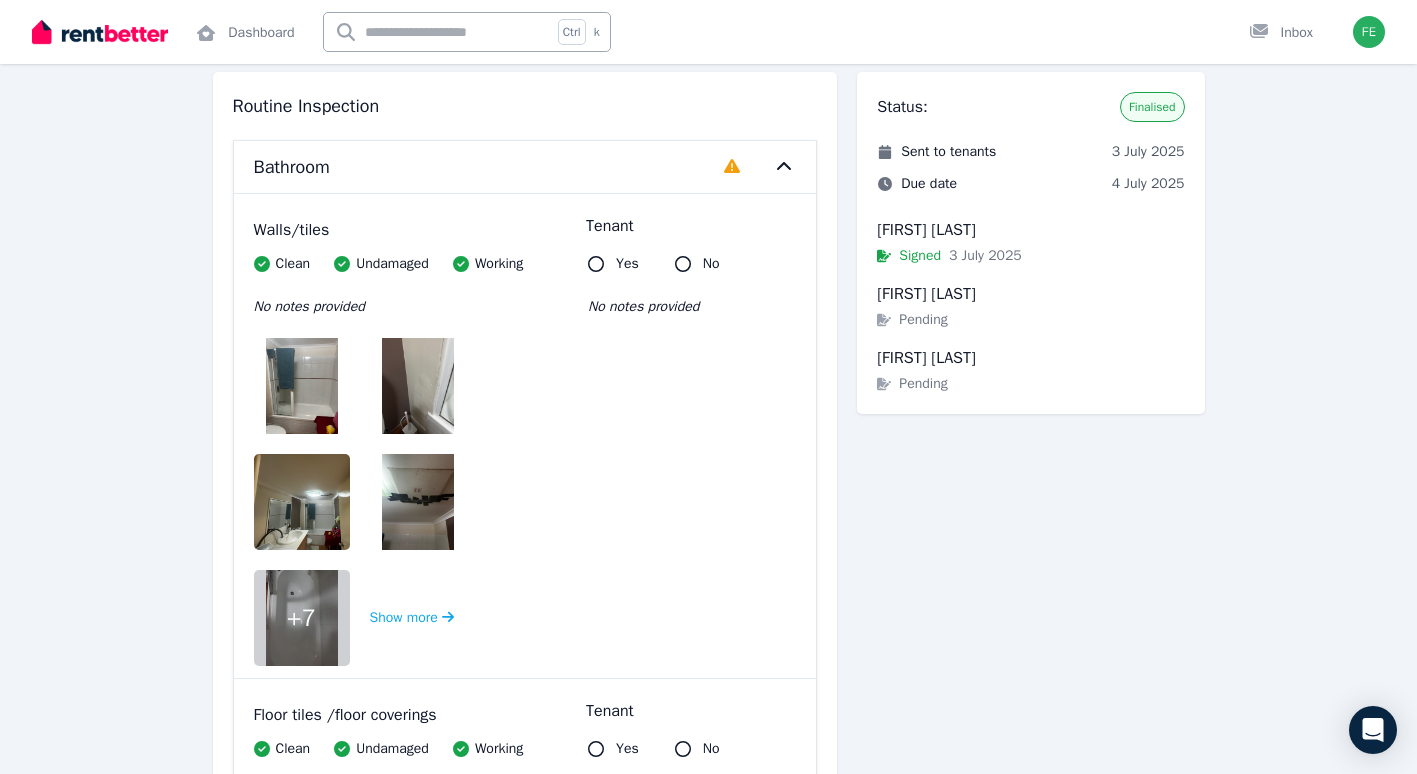 scroll, scrollTop: 200, scrollLeft: 0, axis: vertical 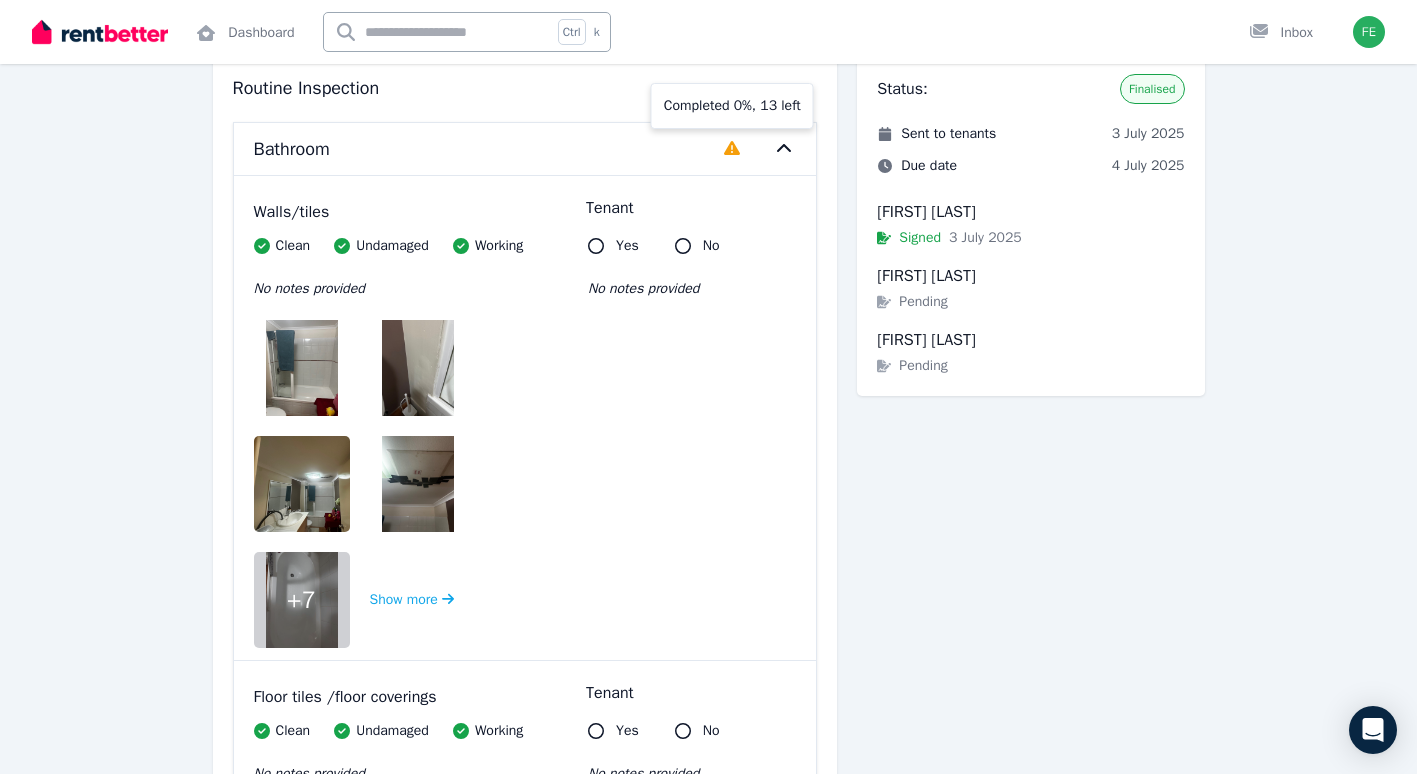 click 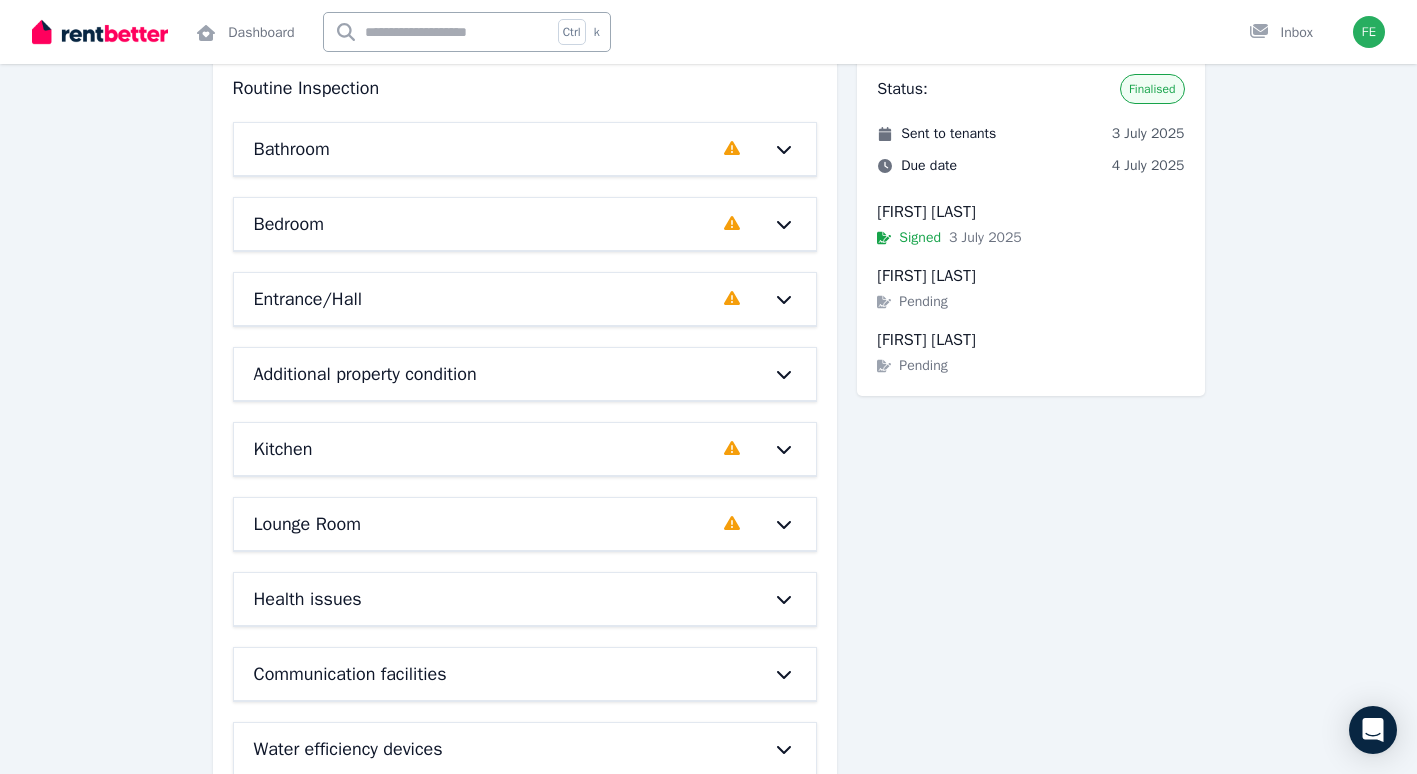 click 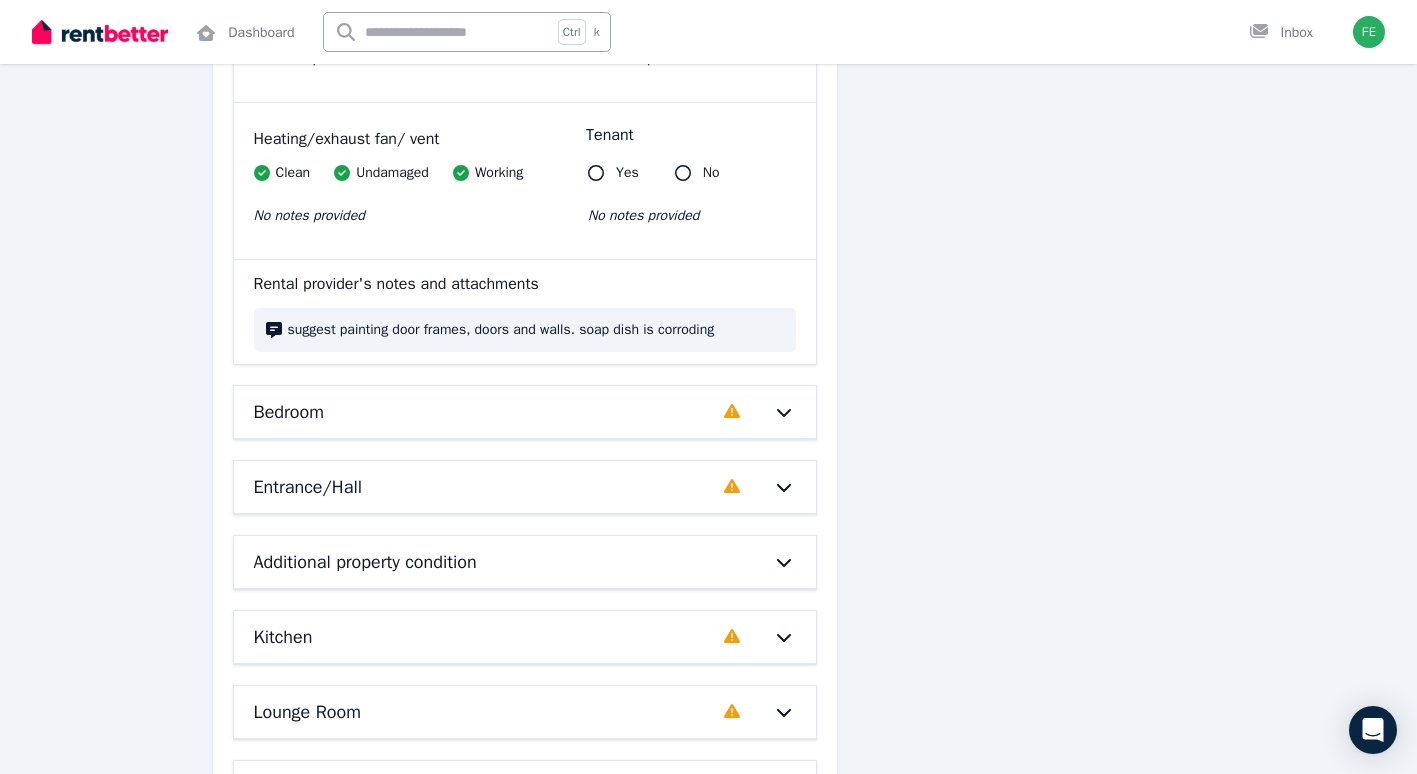 scroll, scrollTop: 2800, scrollLeft: 0, axis: vertical 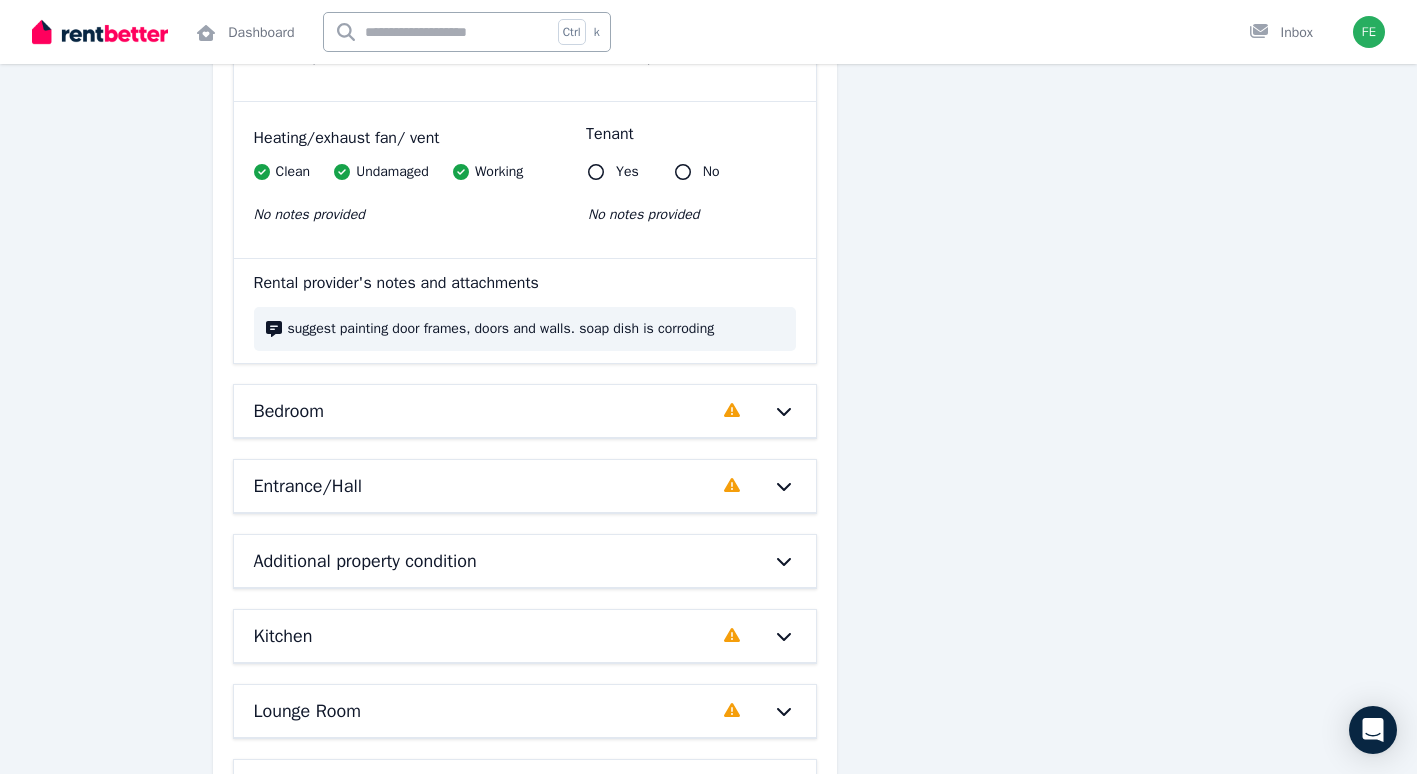 click 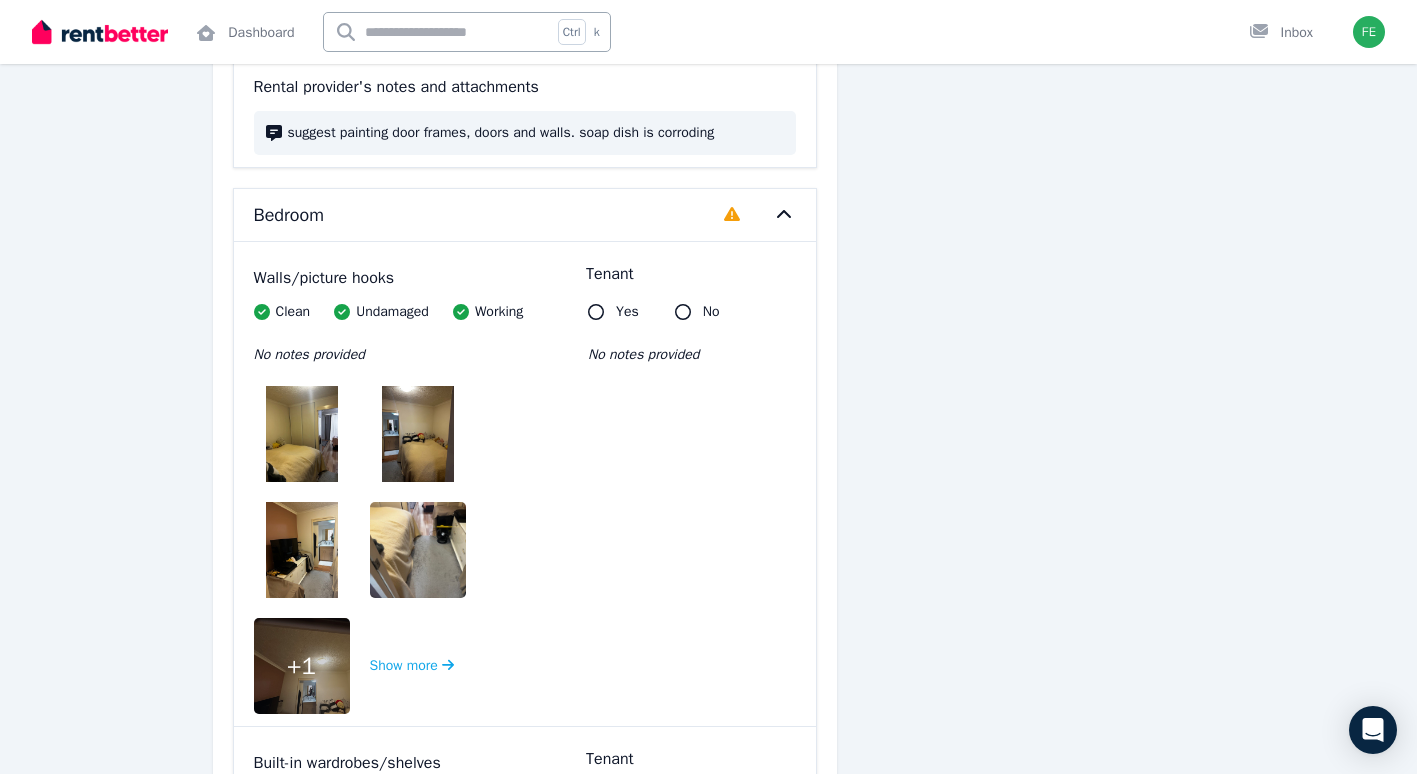 scroll, scrollTop: 3000, scrollLeft: 0, axis: vertical 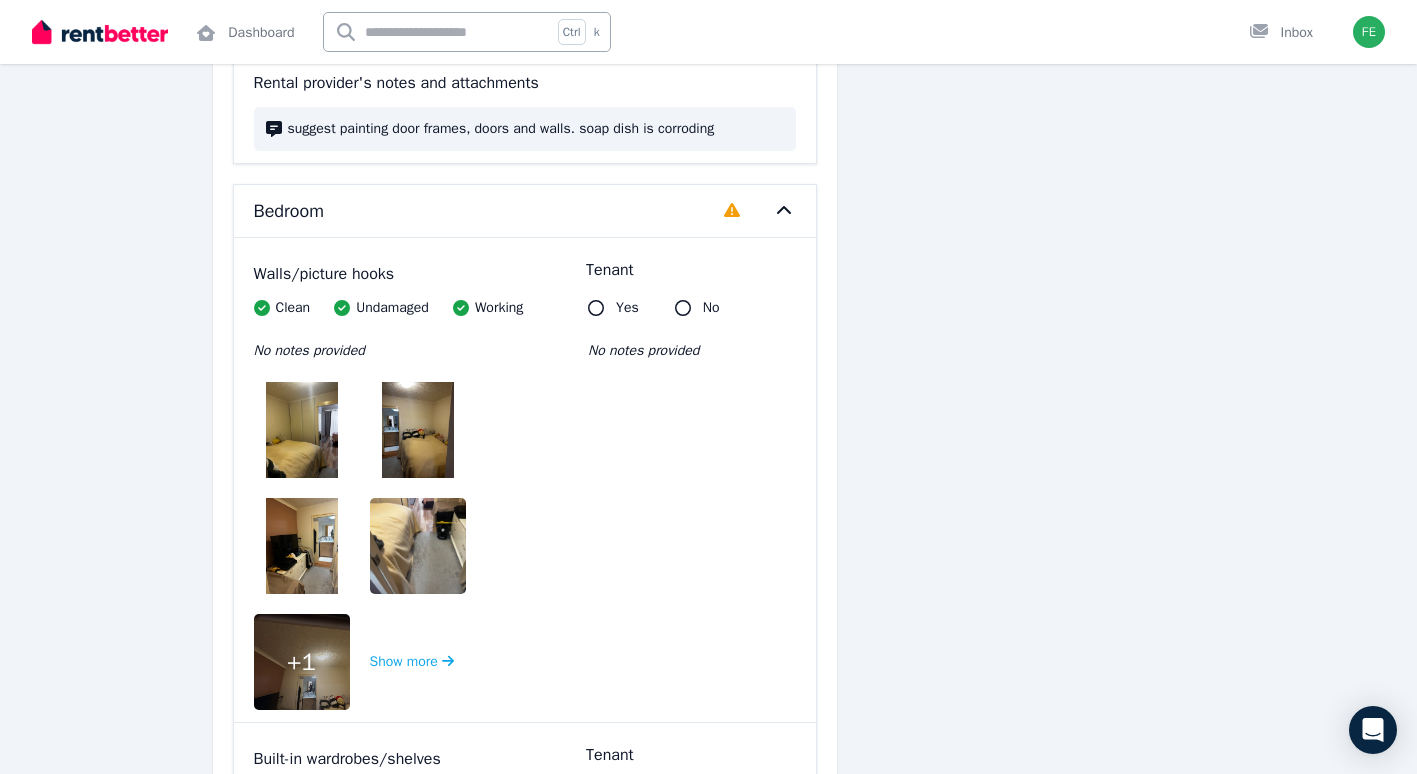 click on "Yes" at bounding box center (613, 308) 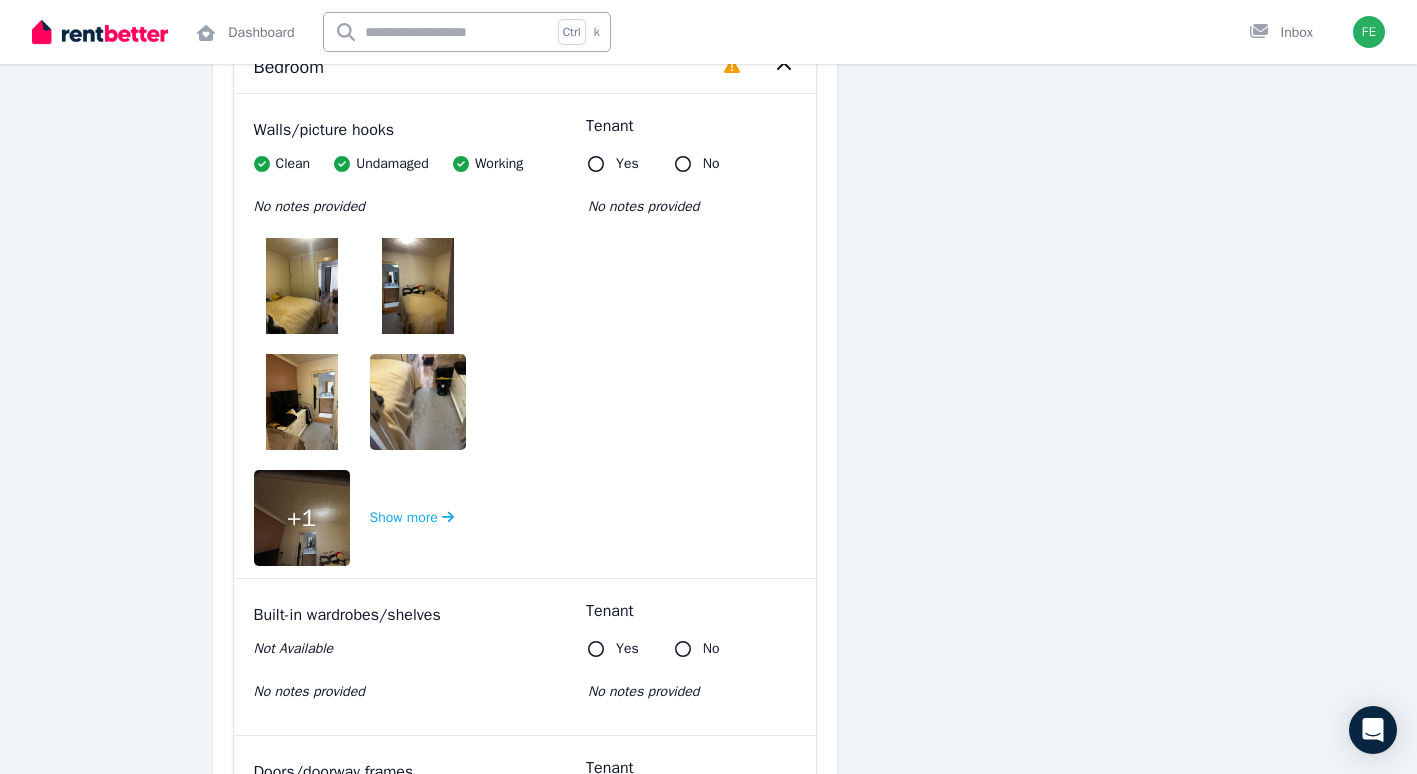 scroll, scrollTop: 3200, scrollLeft: 0, axis: vertical 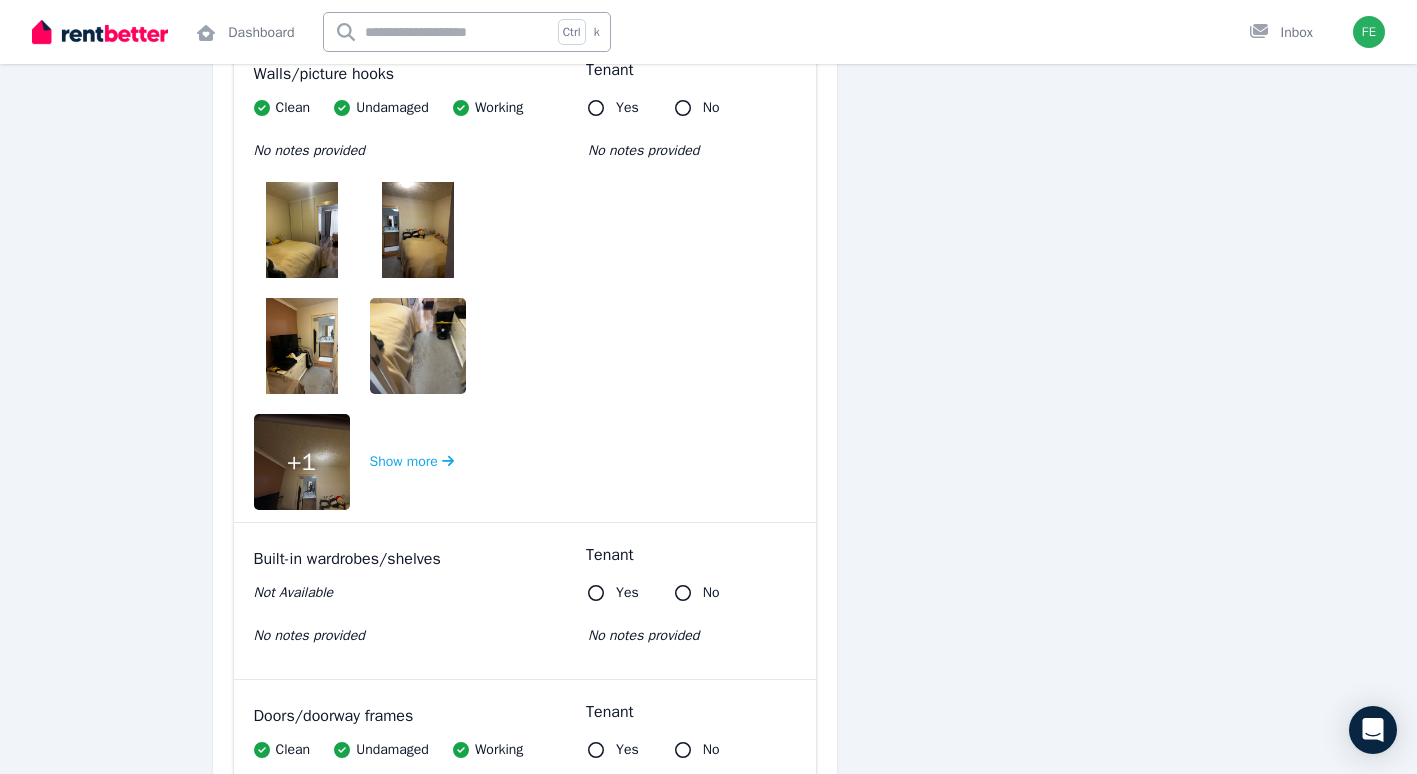 click at bounding box center (302, 462) 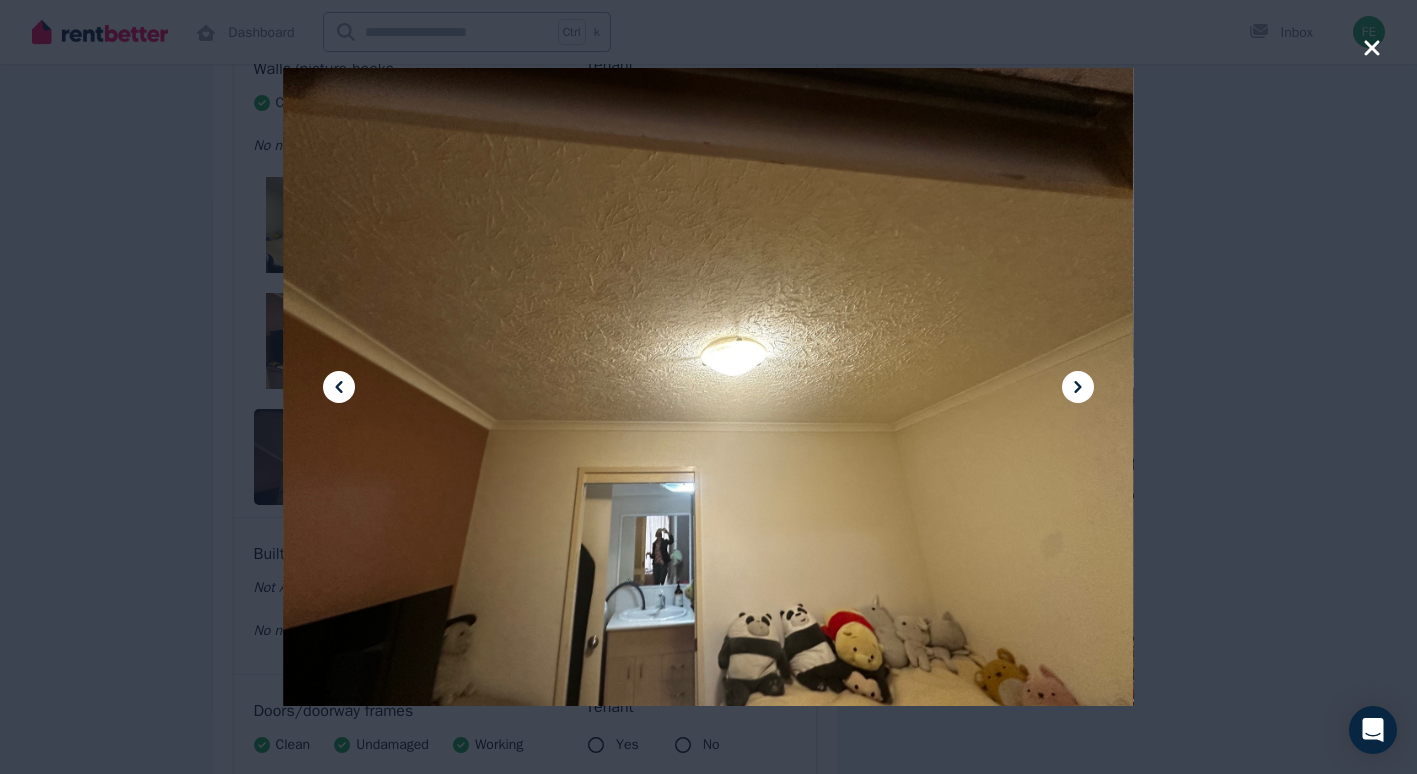 scroll, scrollTop: 3200, scrollLeft: 0, axis: vertical 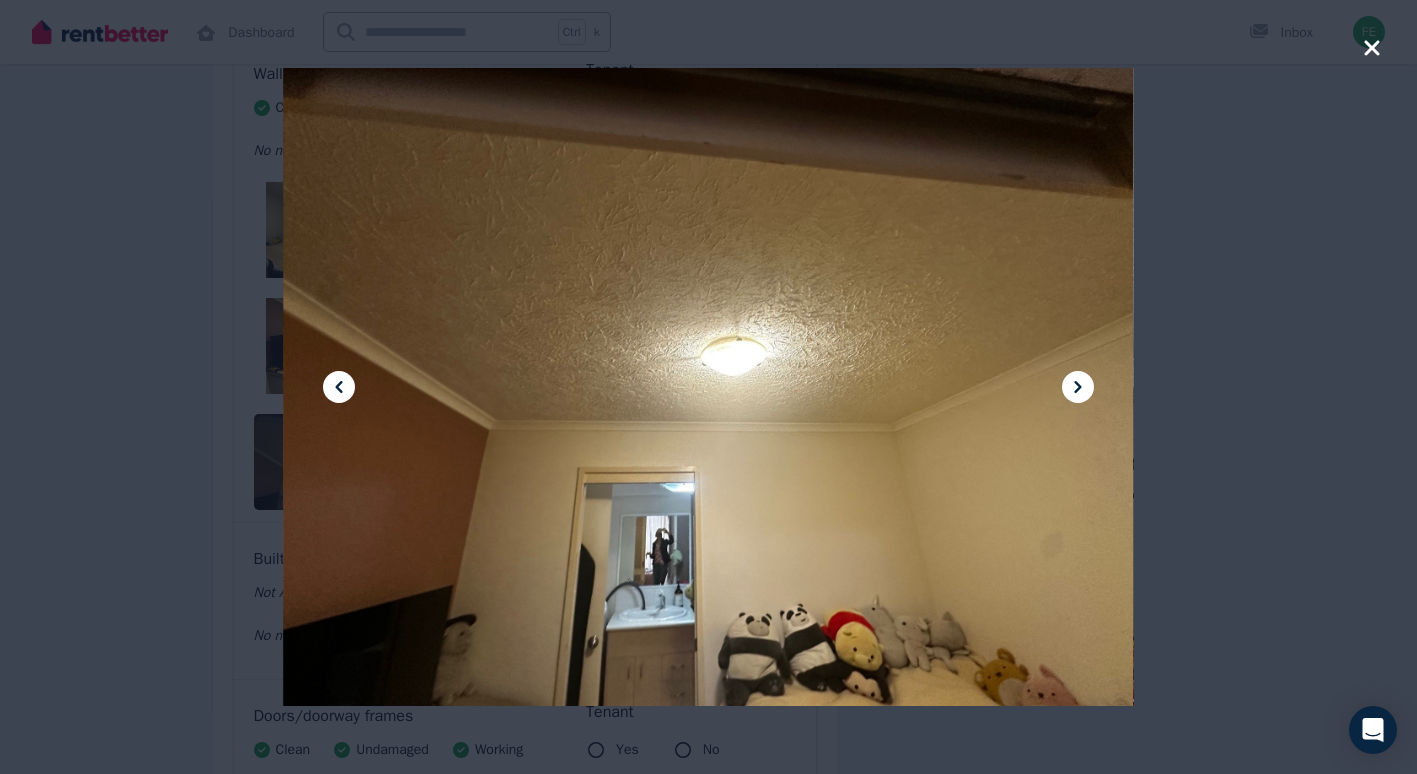 click 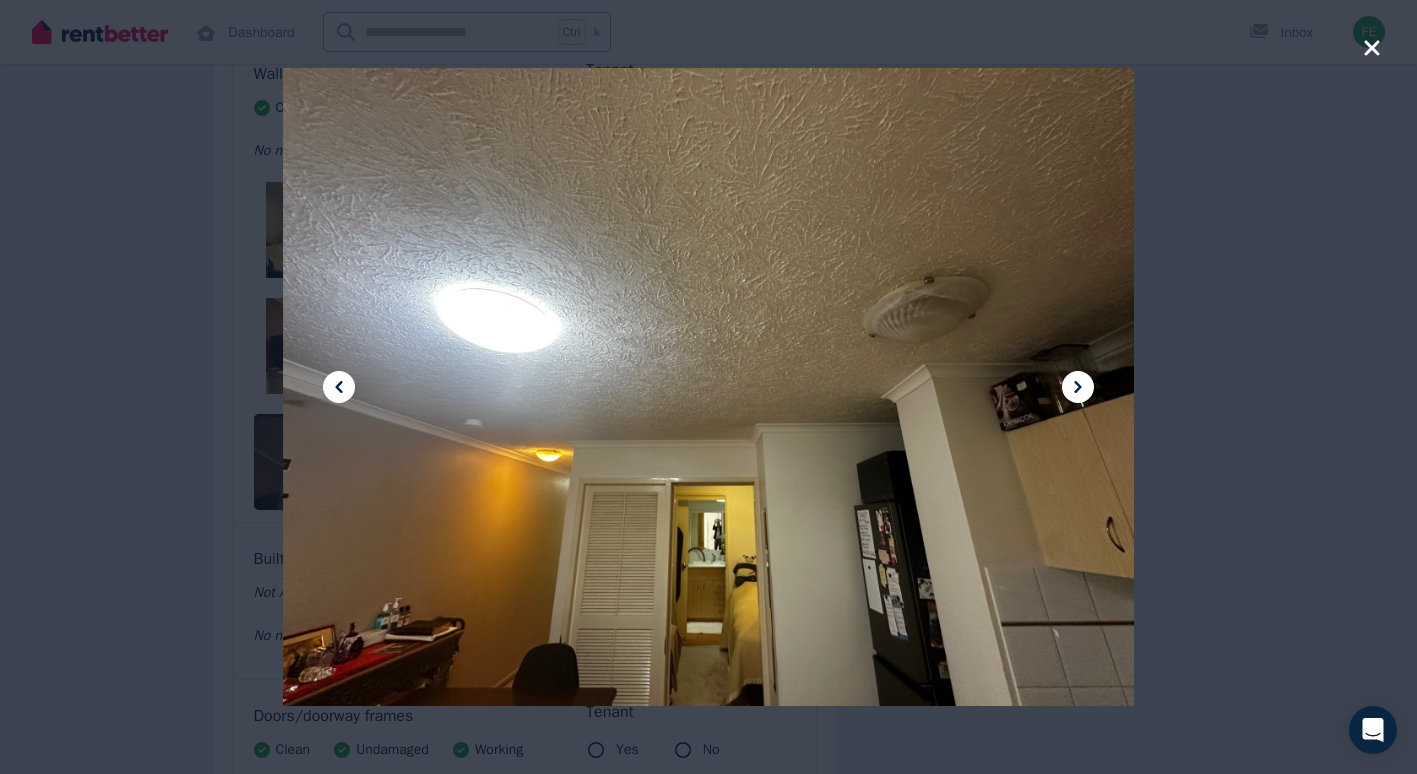 click 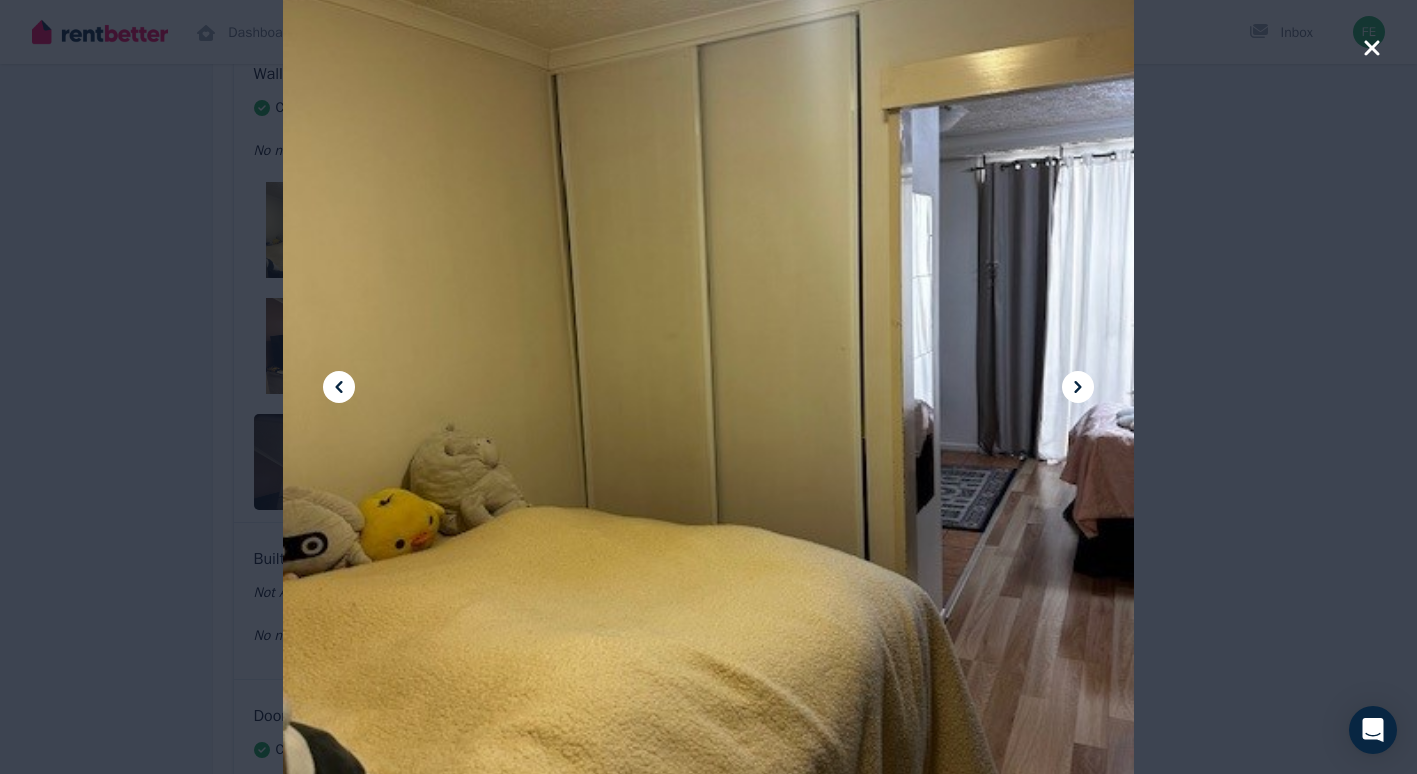 click 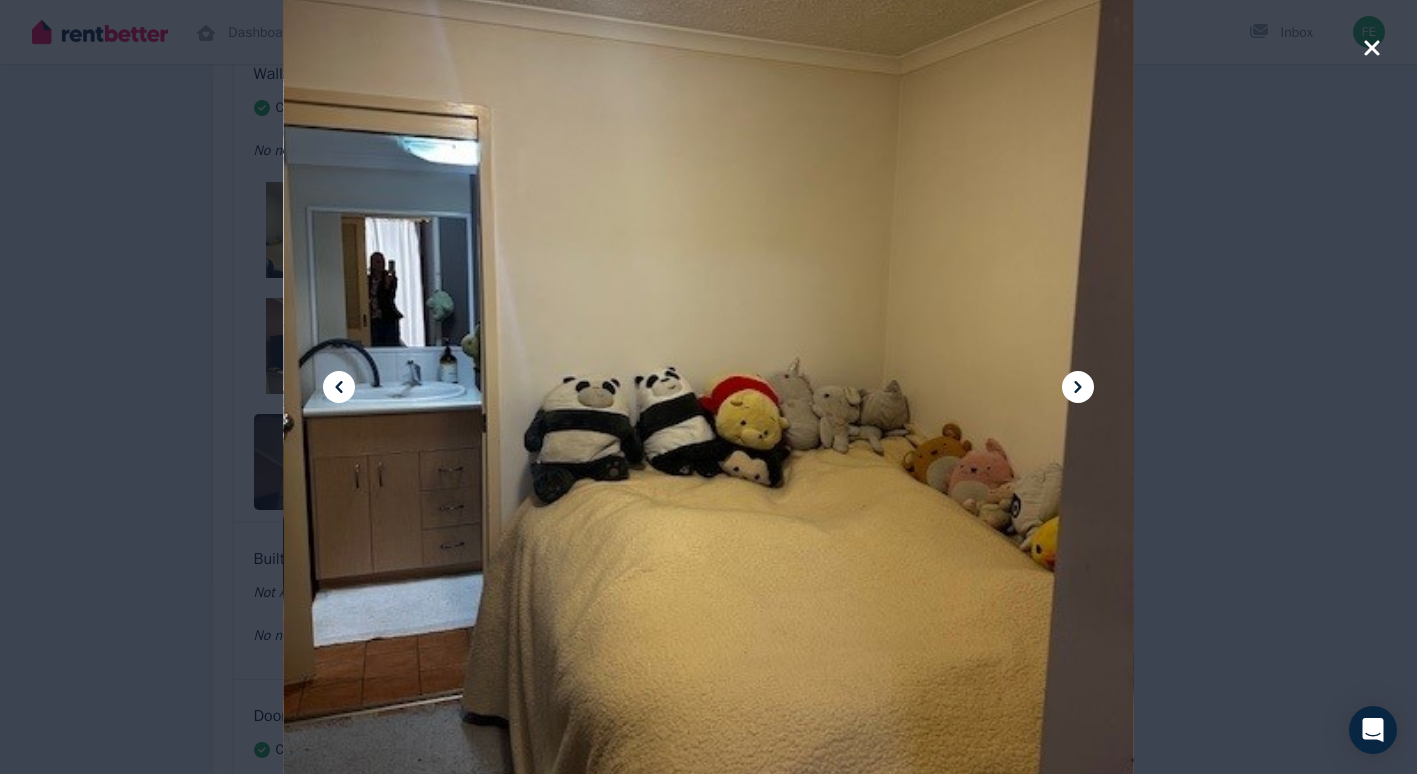 click 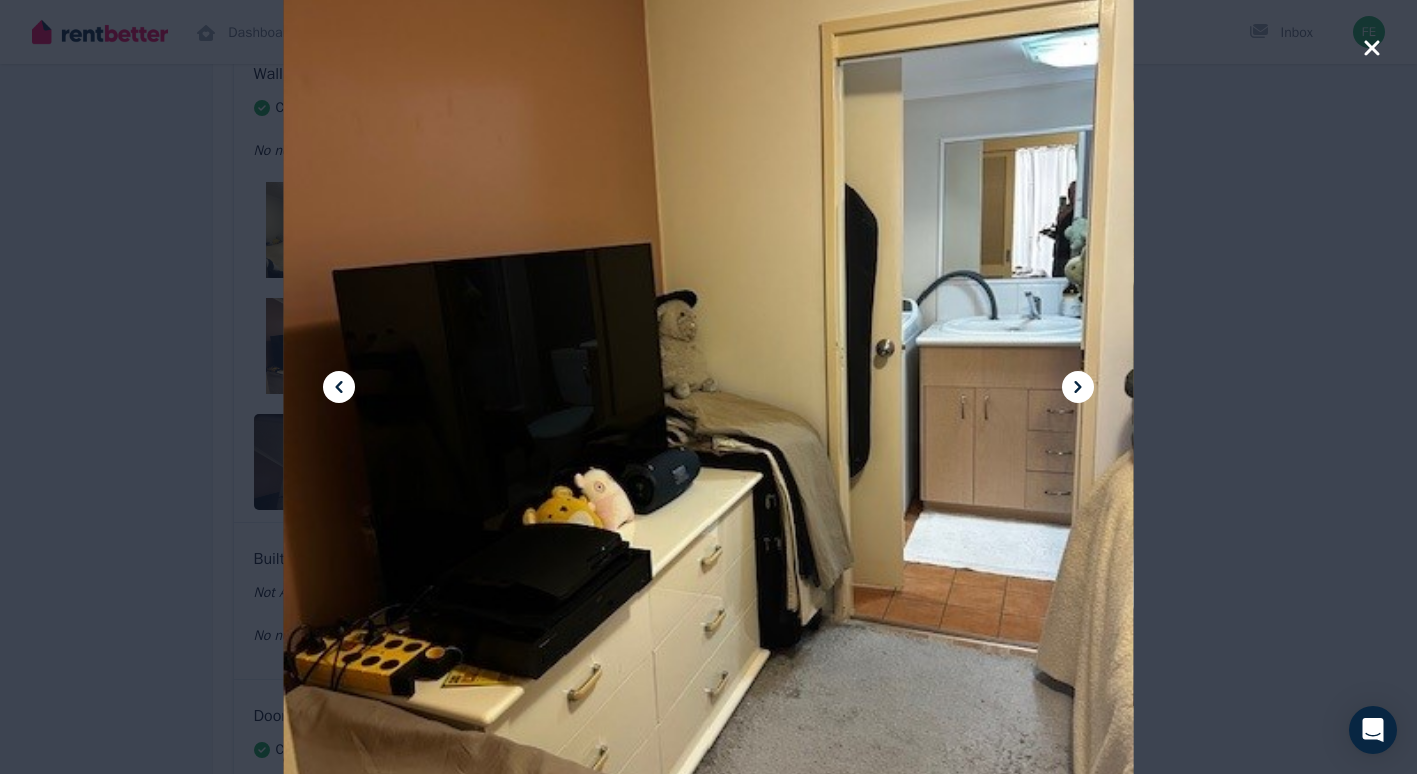 click at bounding box center (708, 387) 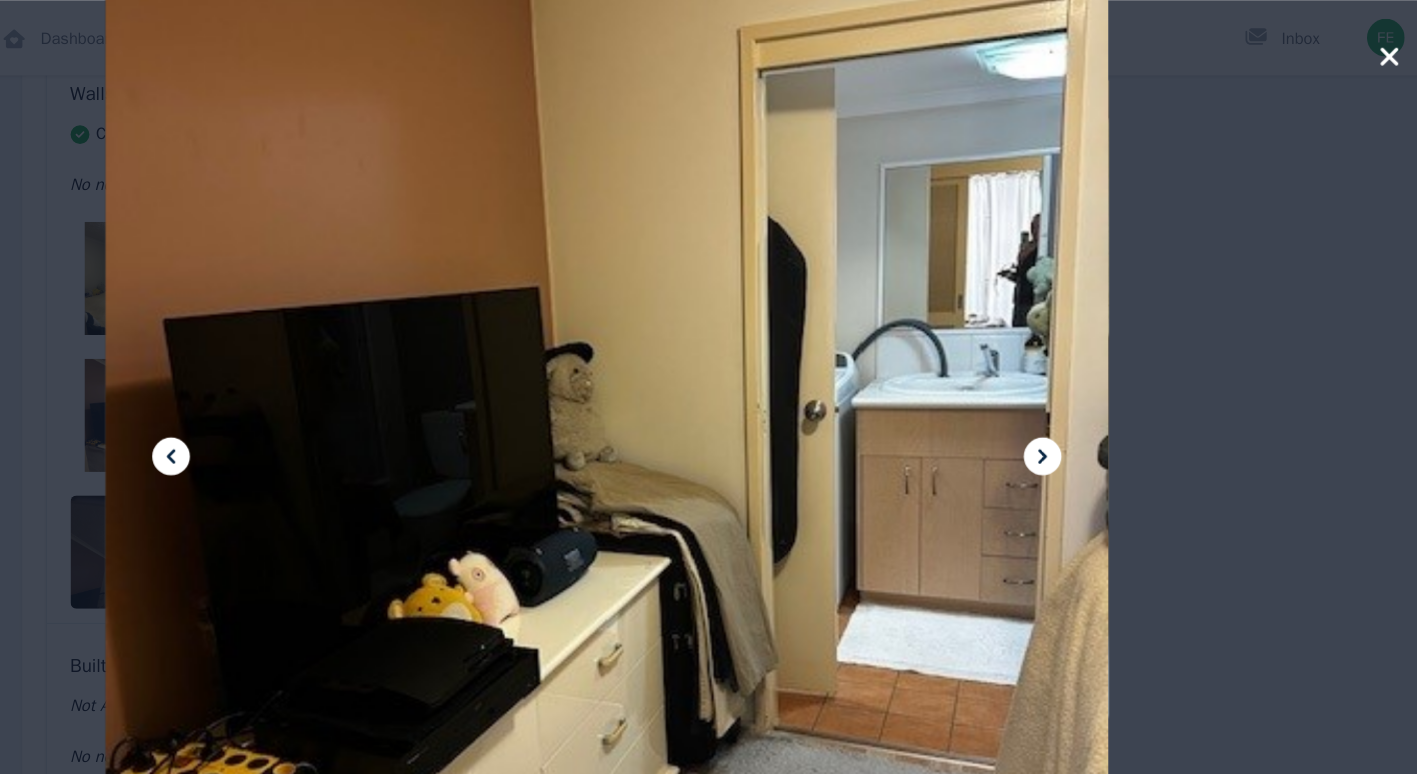 scroll, scrollTop: 3189, scrollLeft: 0, axis: vertical 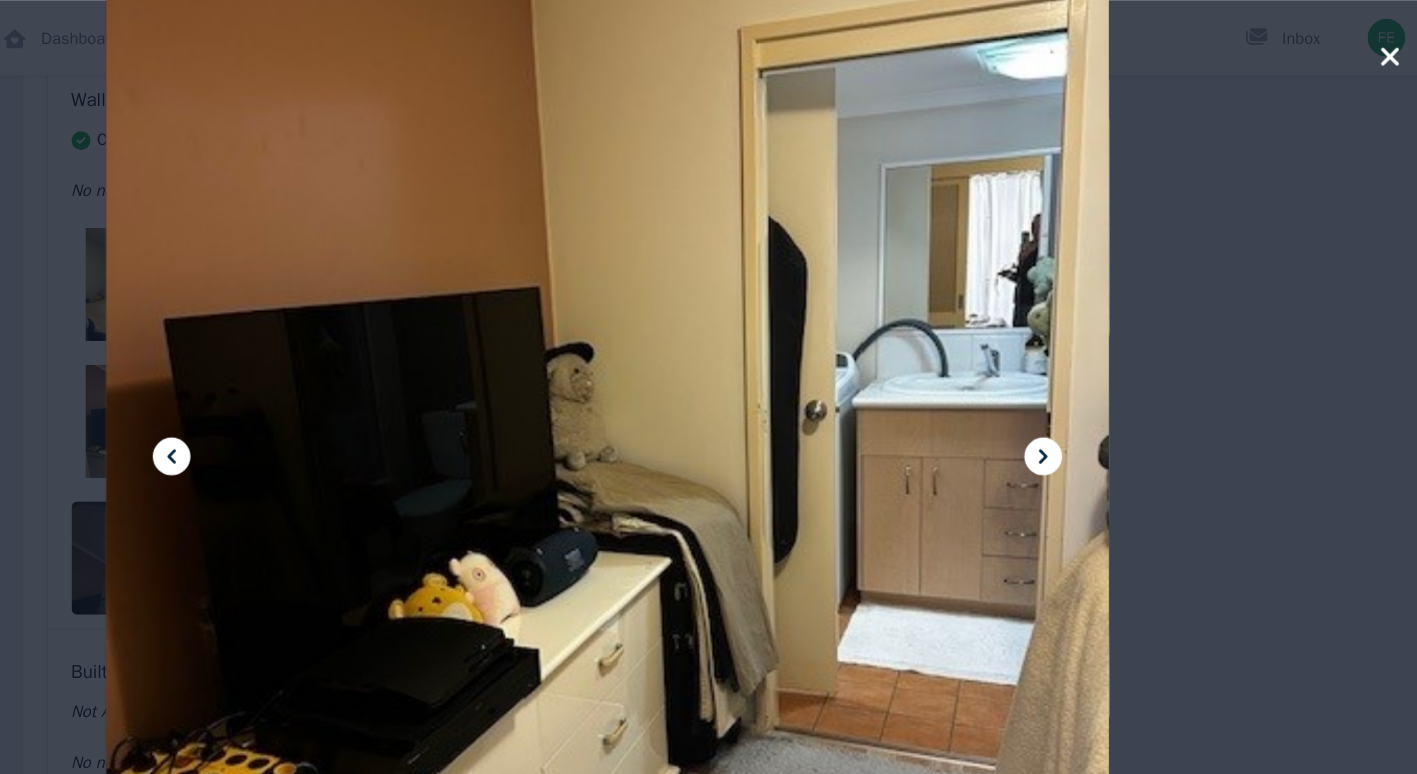 click at bounding box center (708, 387) 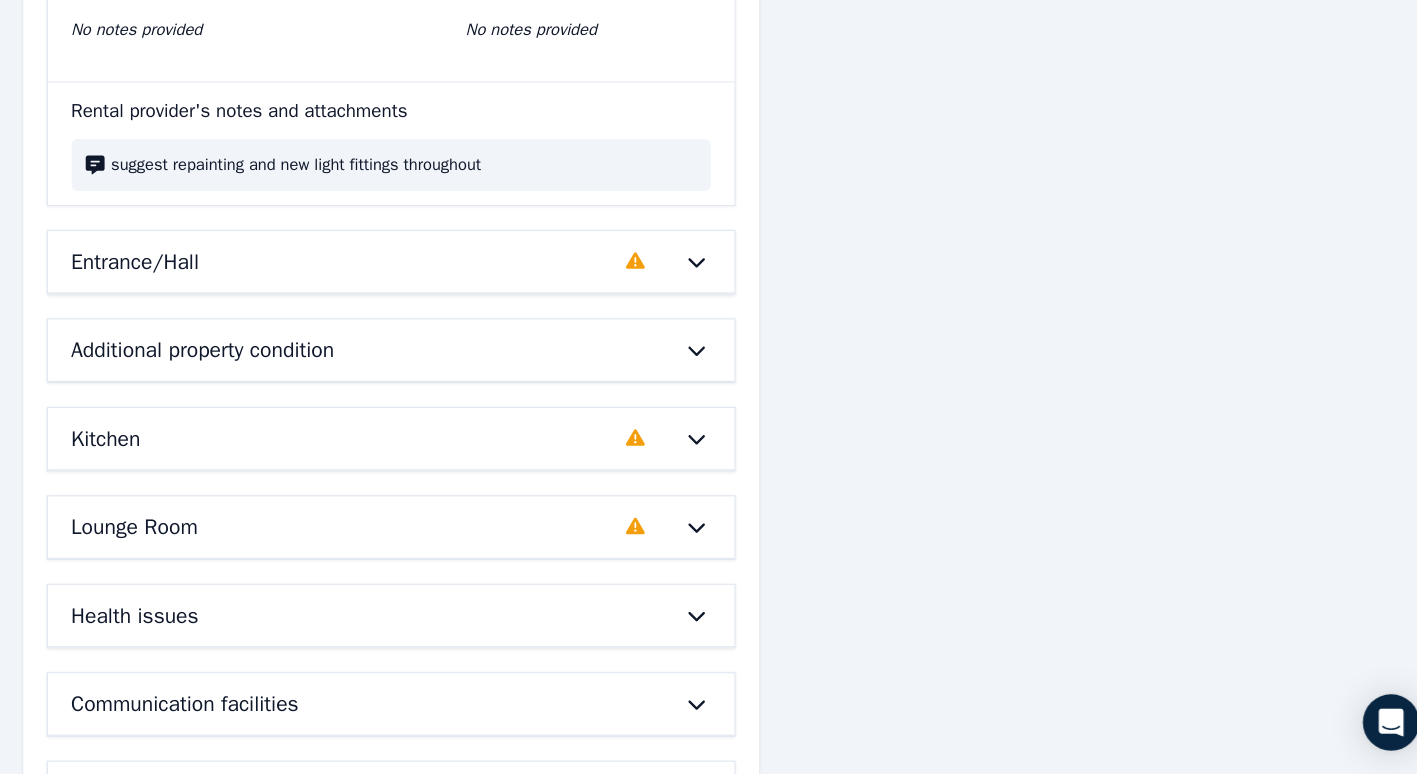 scroll, scrollTop: 4800, scrollLeft: 0, axis: vertical 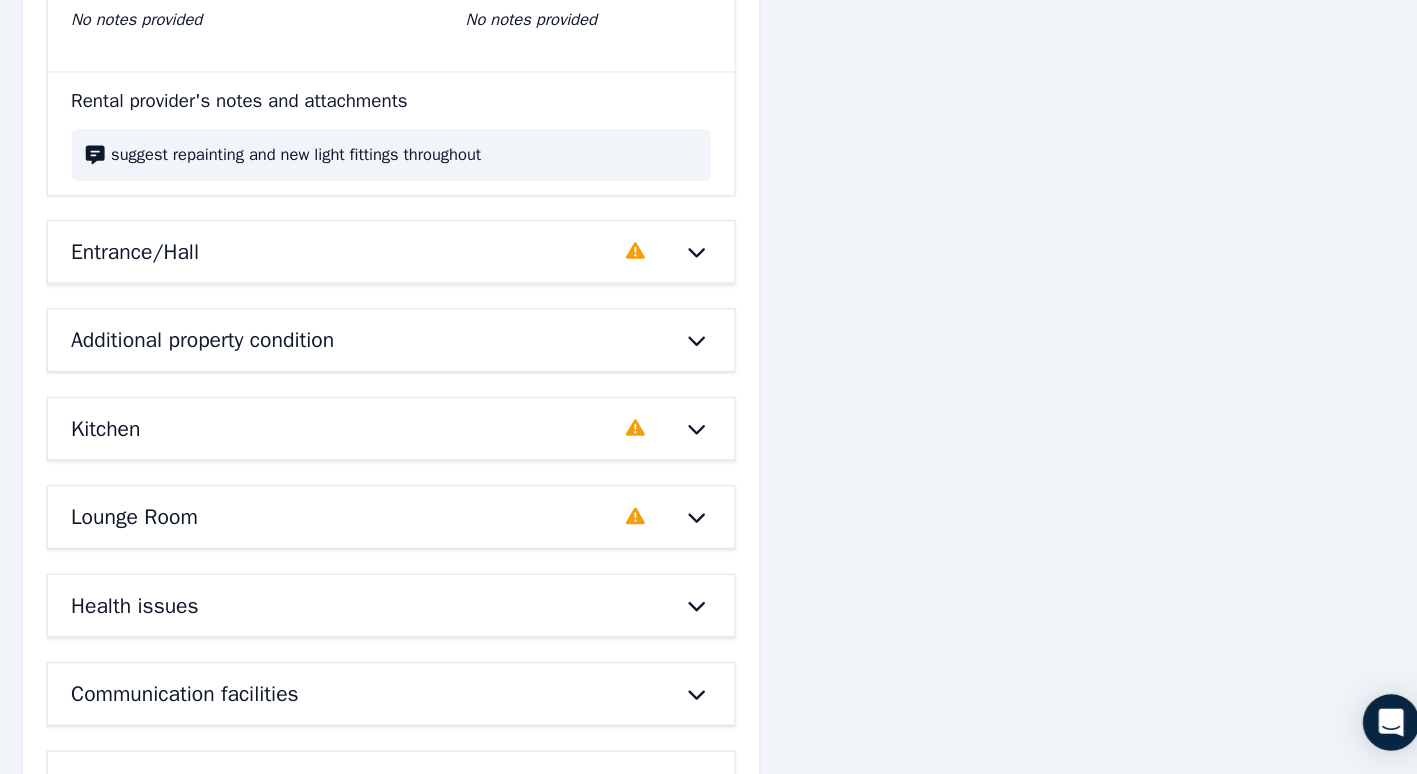 click 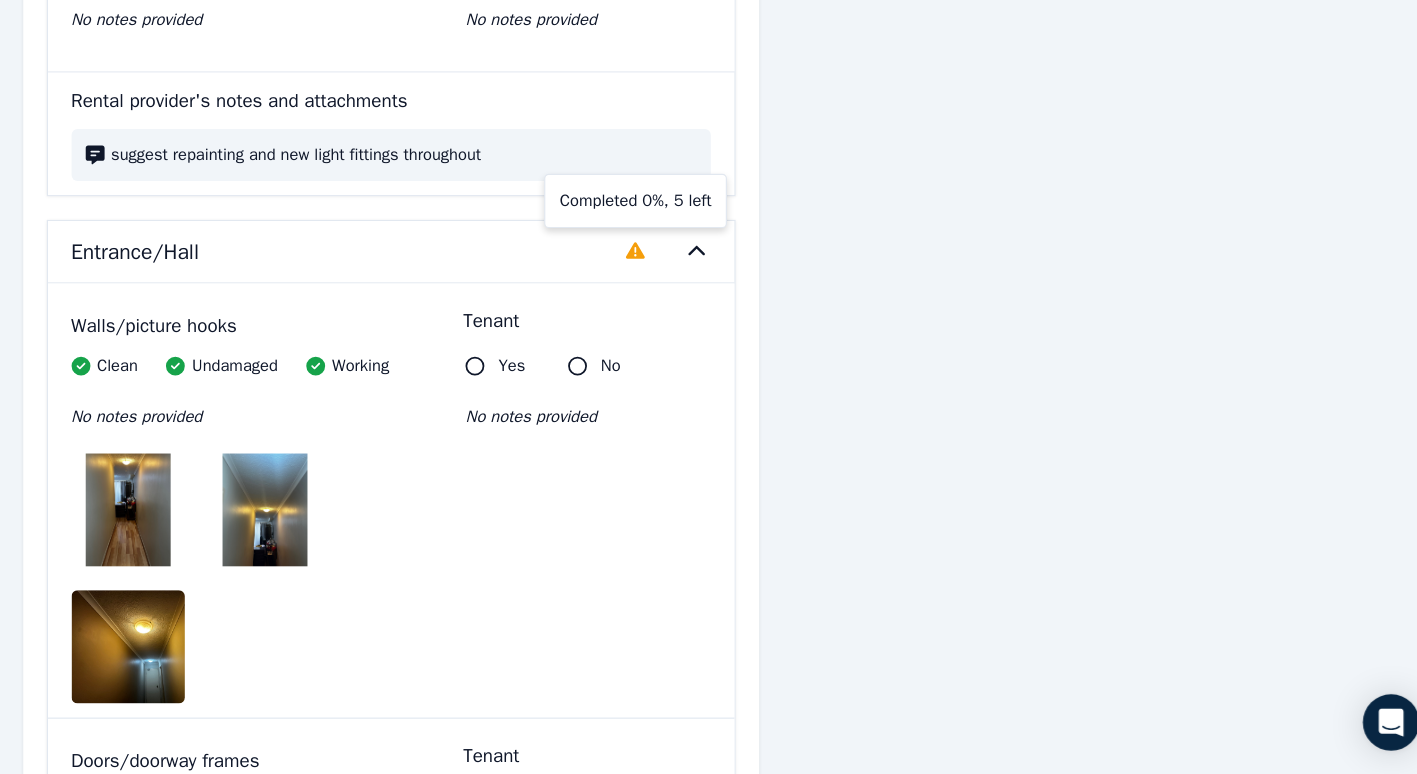 click 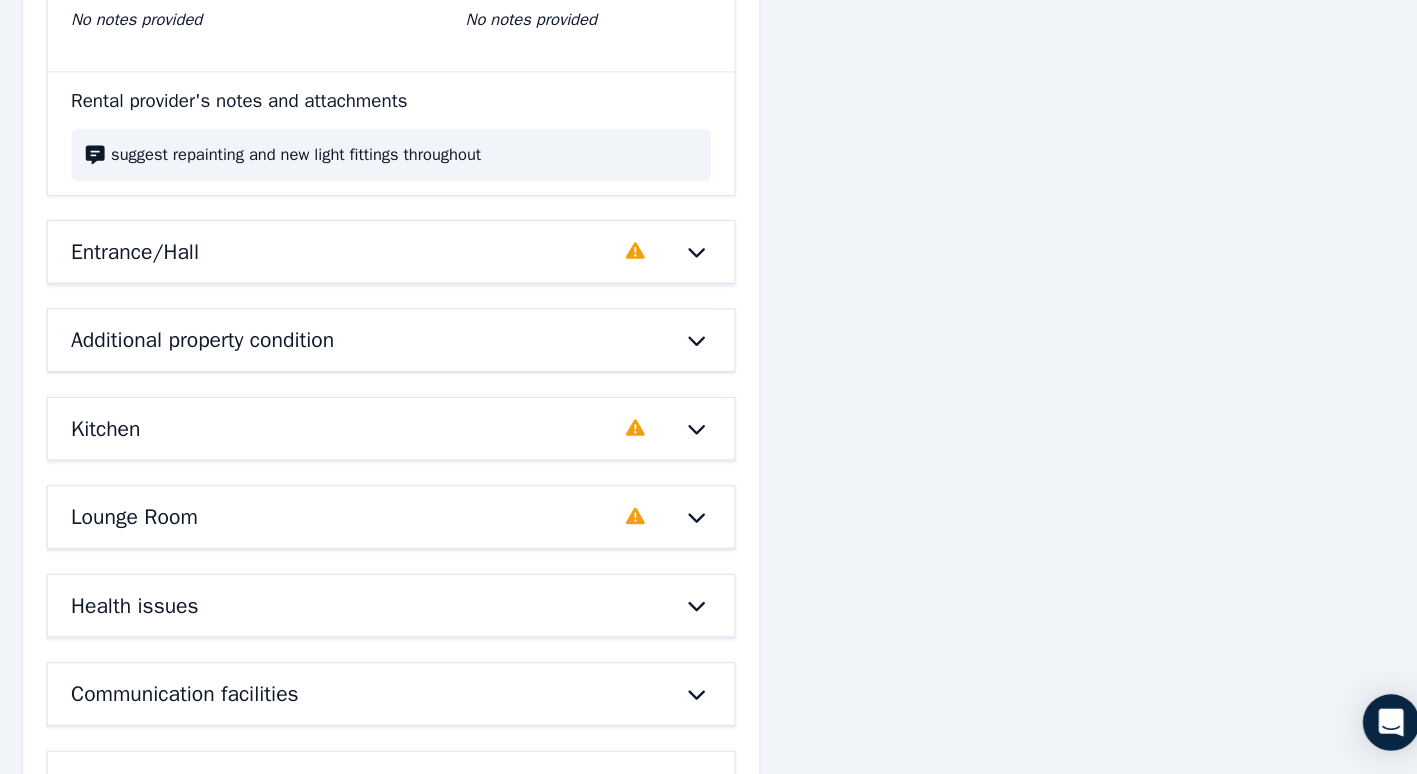 click 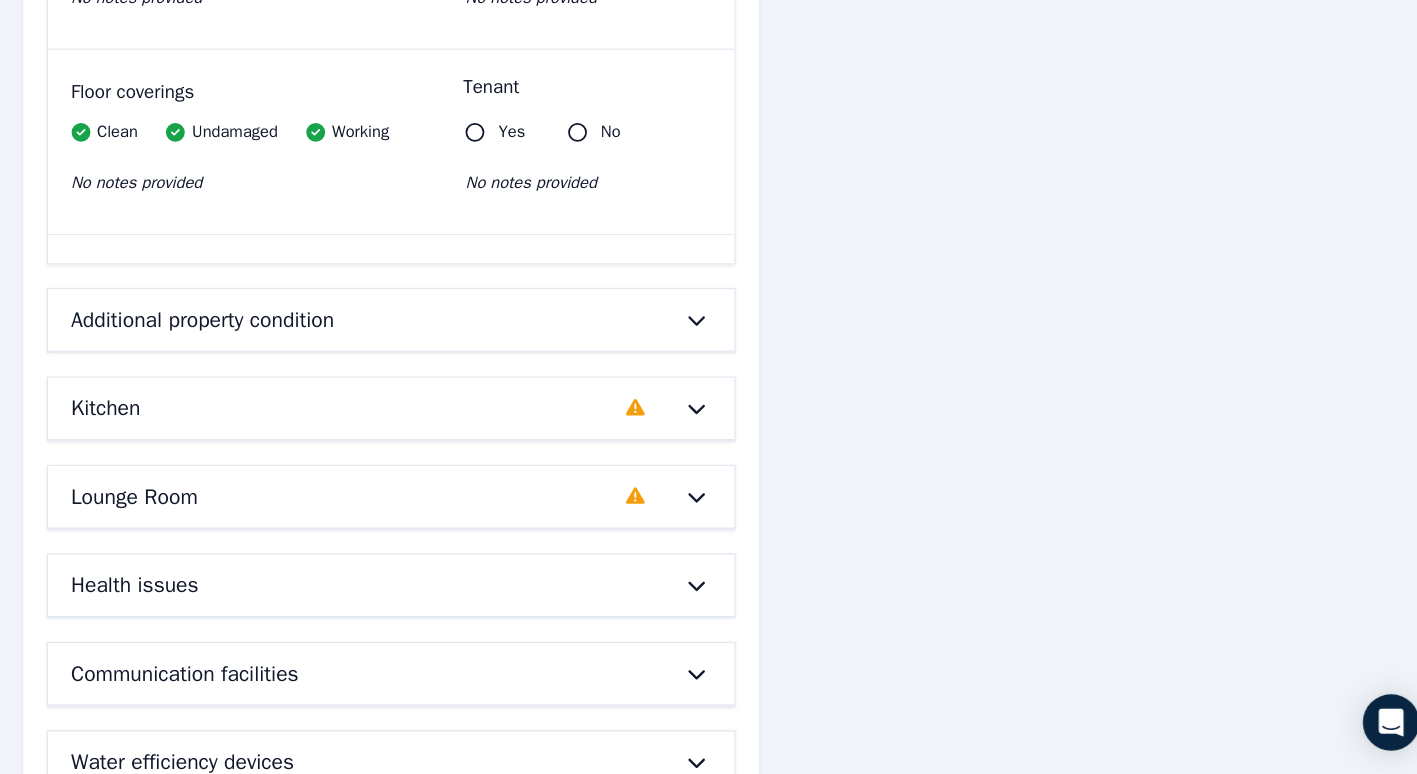 scroll, scrollTop: 6323, scrollLeft: 0, axis: vertical 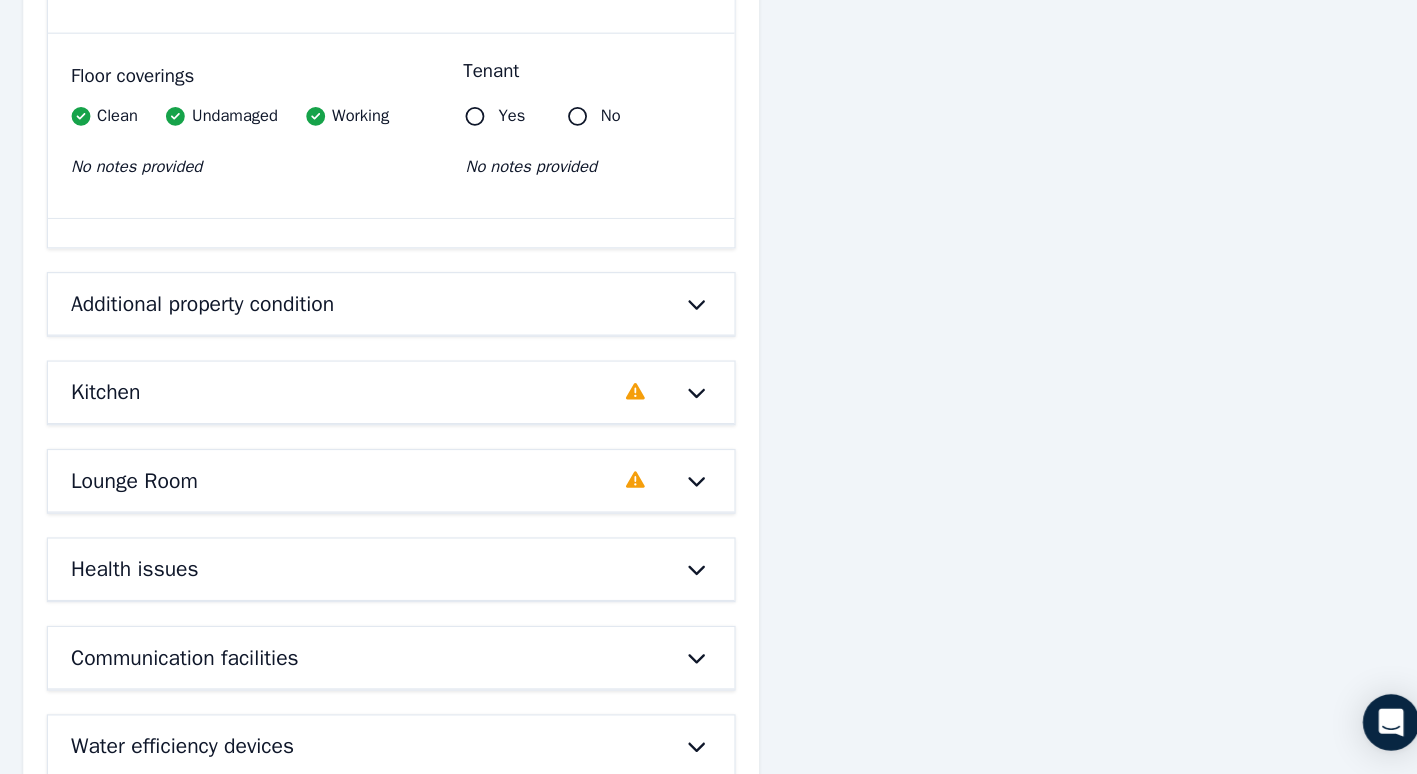 click 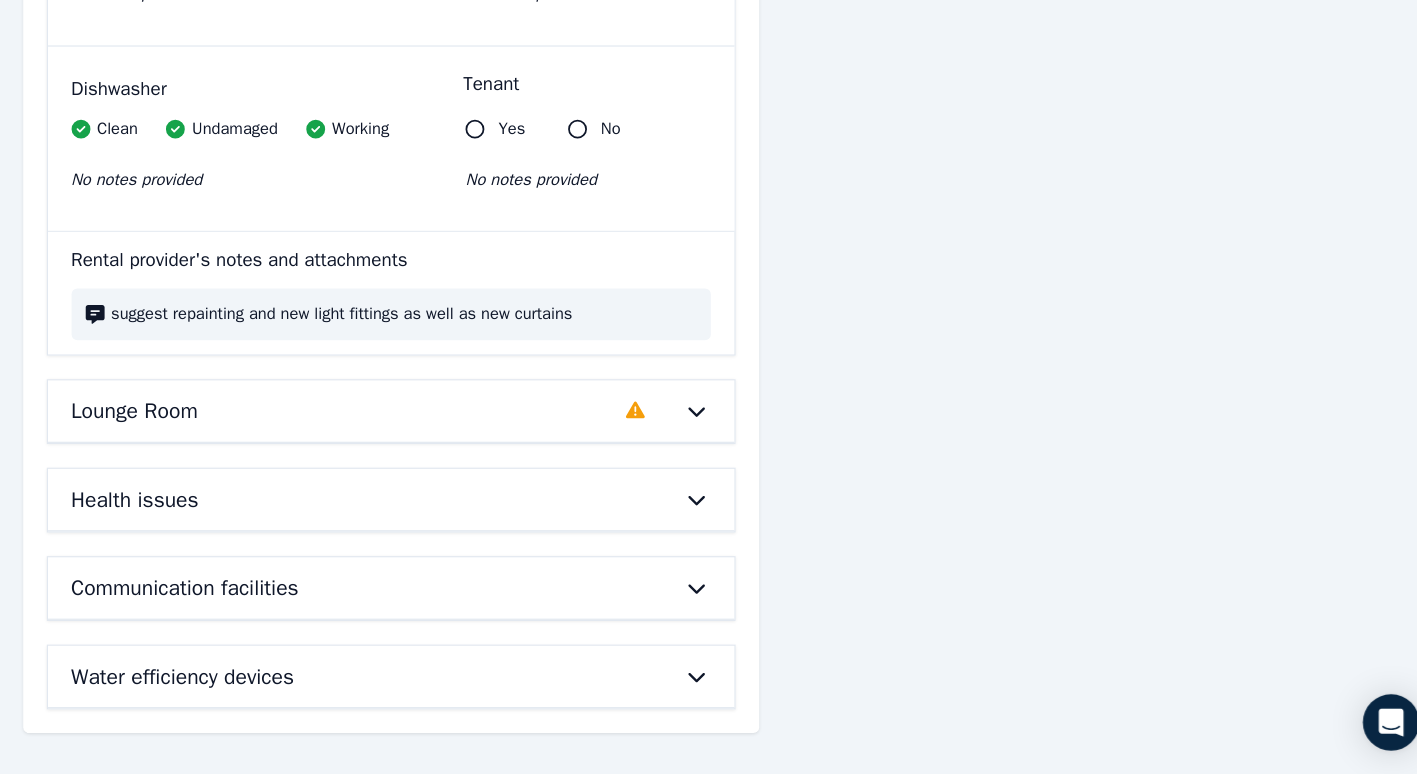 scroll, scrollTop: 9054, scrollLeft: 0, axis: vertical 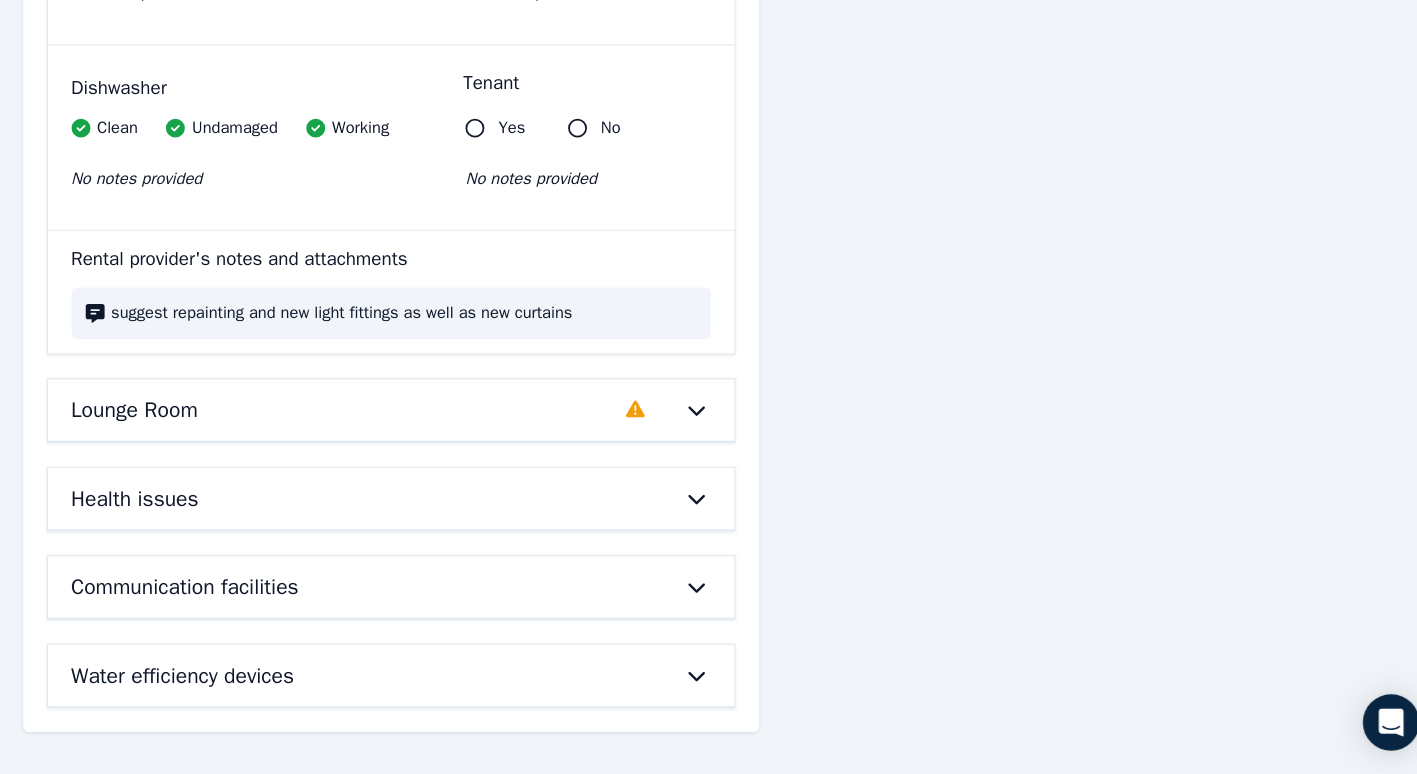 drag, startPoint x: 777, startPoint y: 456, endPoint x: 787, endPoint y: 454, distance: 10.198039 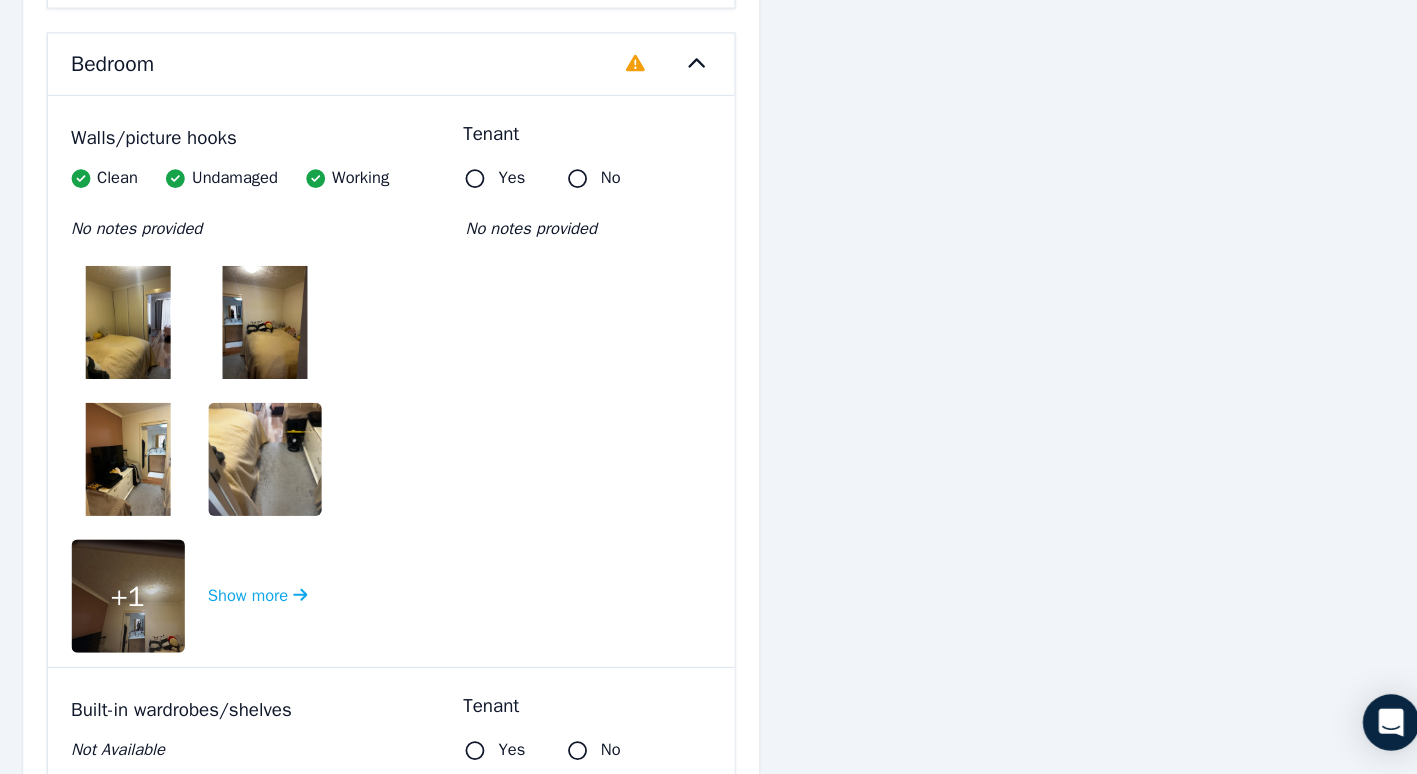 scroll, scrollTop: 3104, scrollLeft: 0, axis: vertical 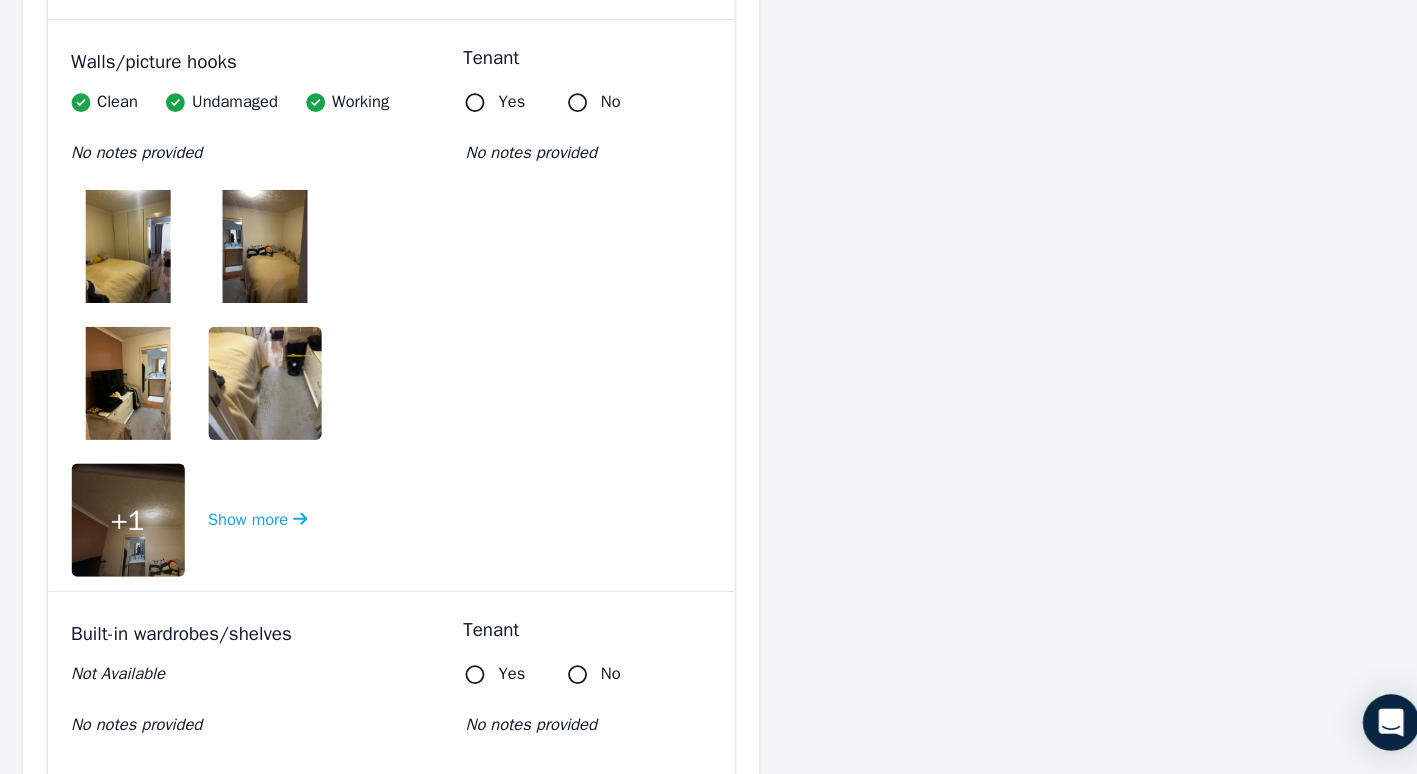 click at bounding box center [418, 326] 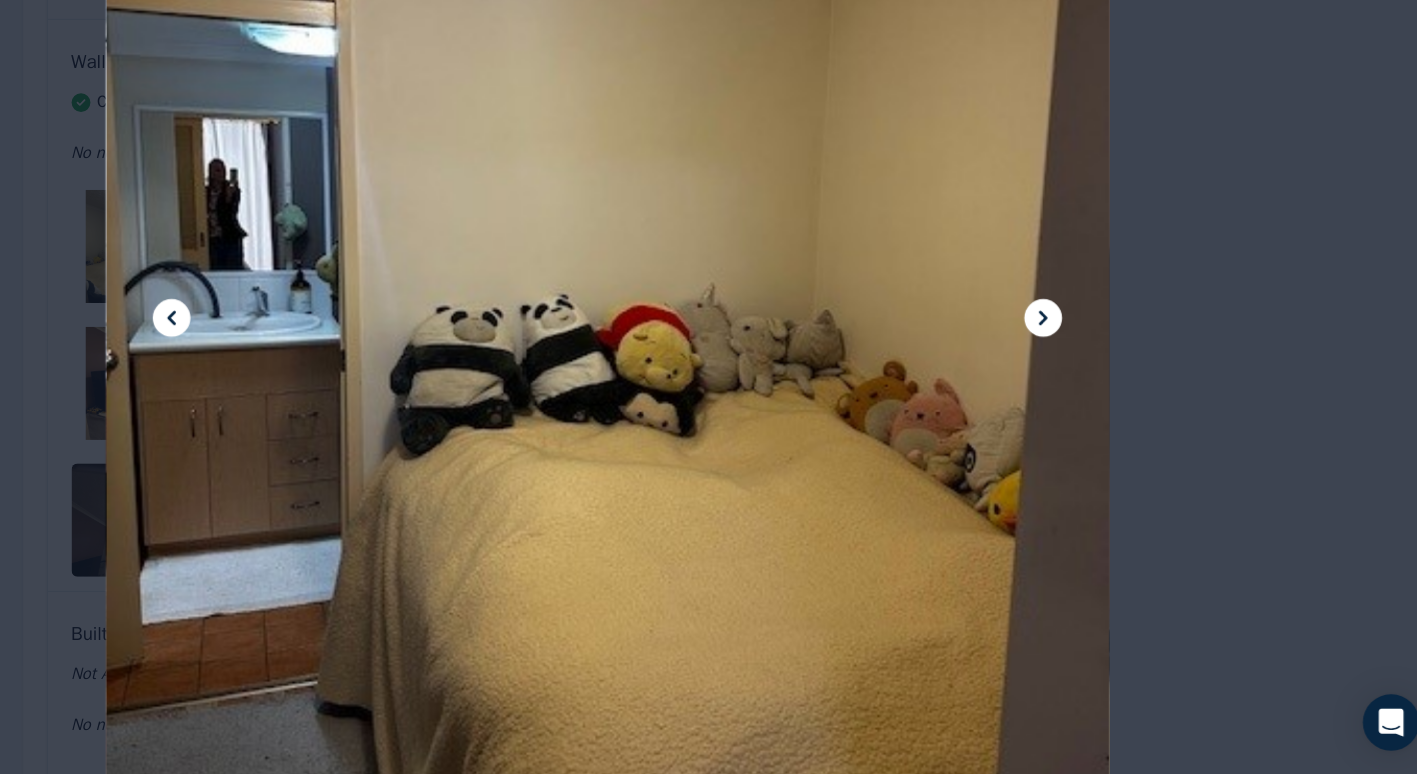 click 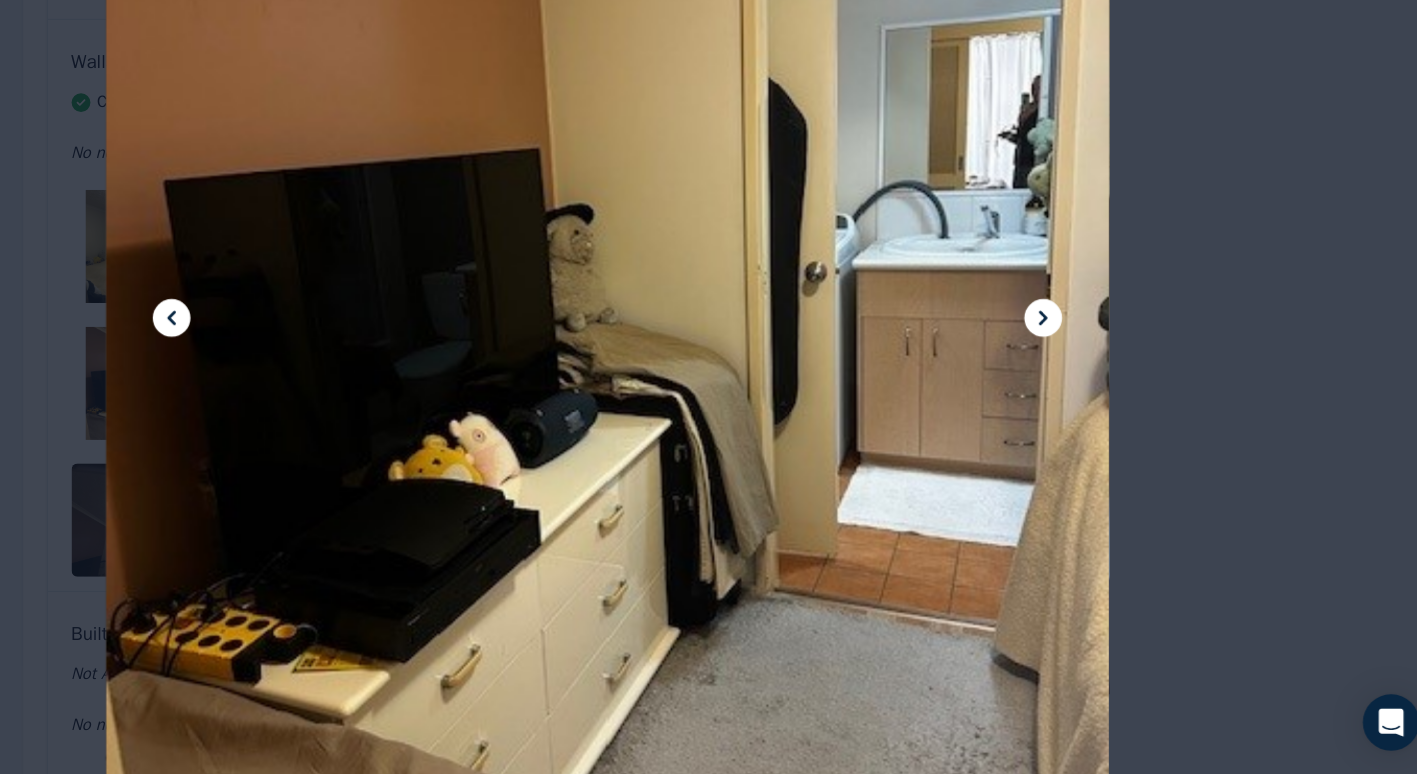 click 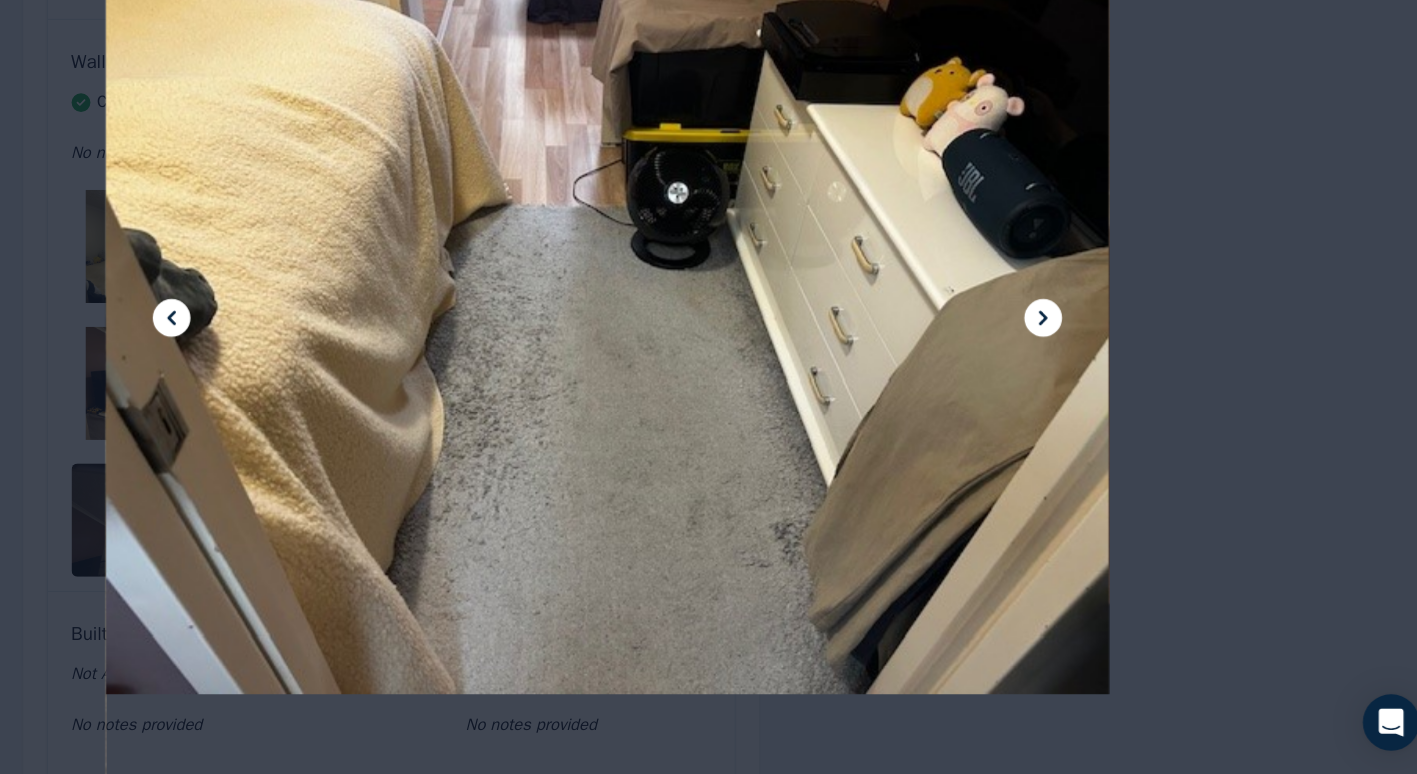 click 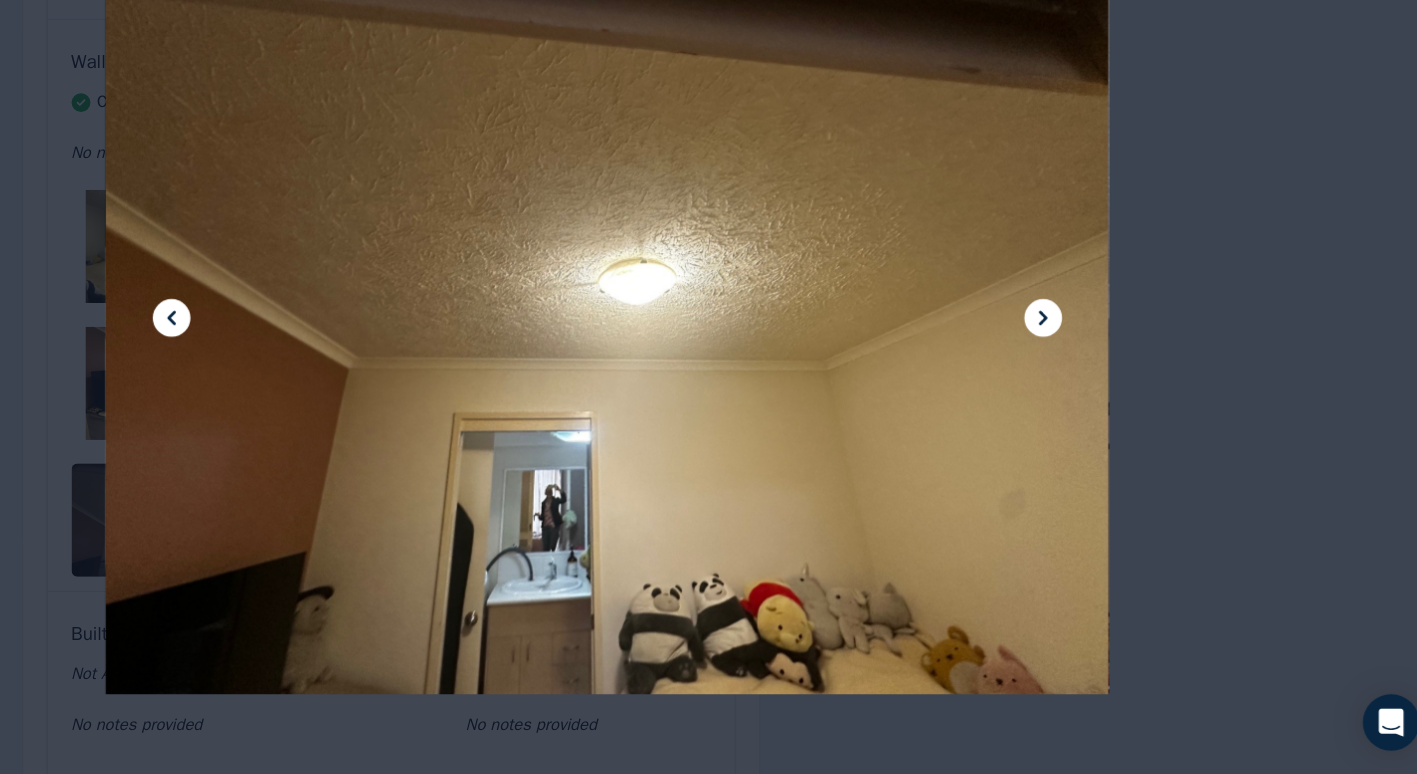click 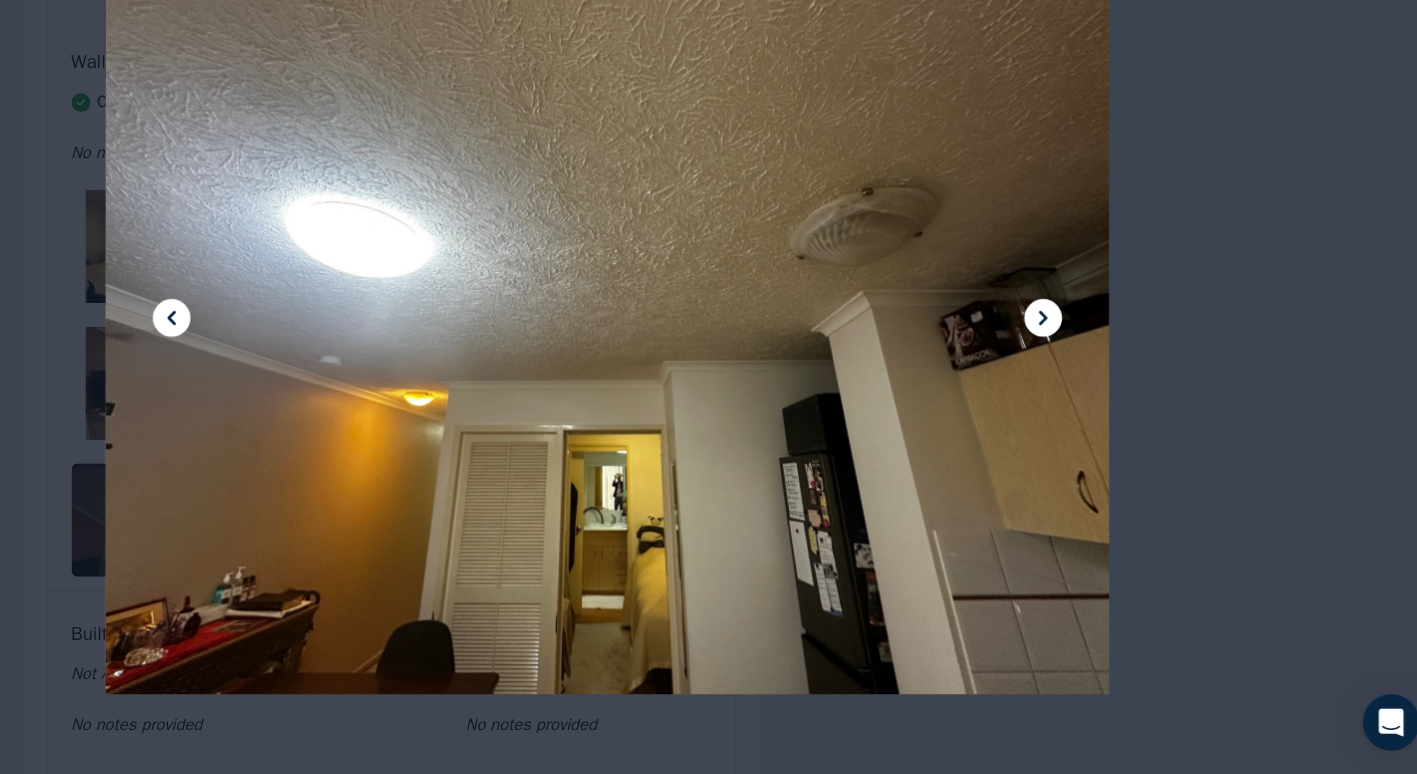 click at bounding box center [708, 387] 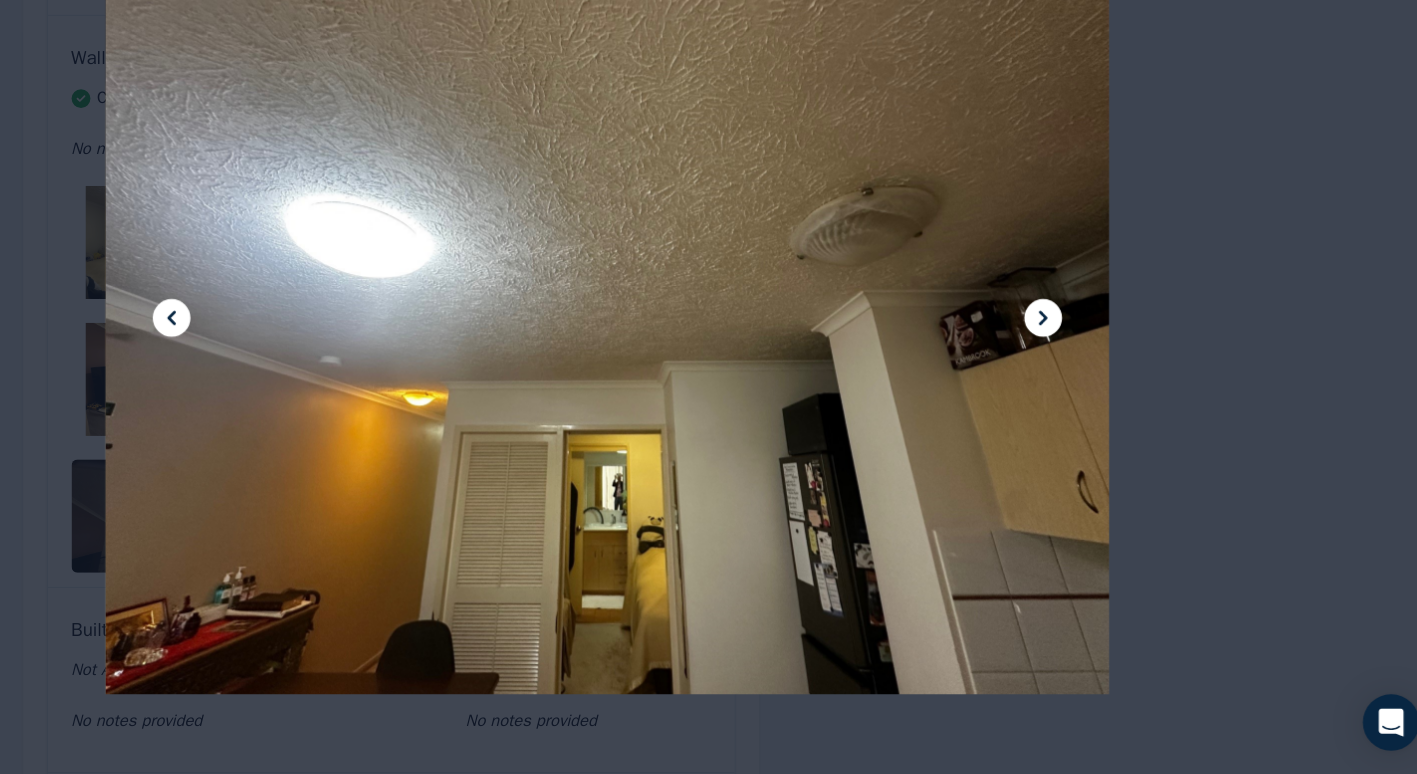 scroll, scrollTop: 3107, scrollLeft: 0, axis: vertical 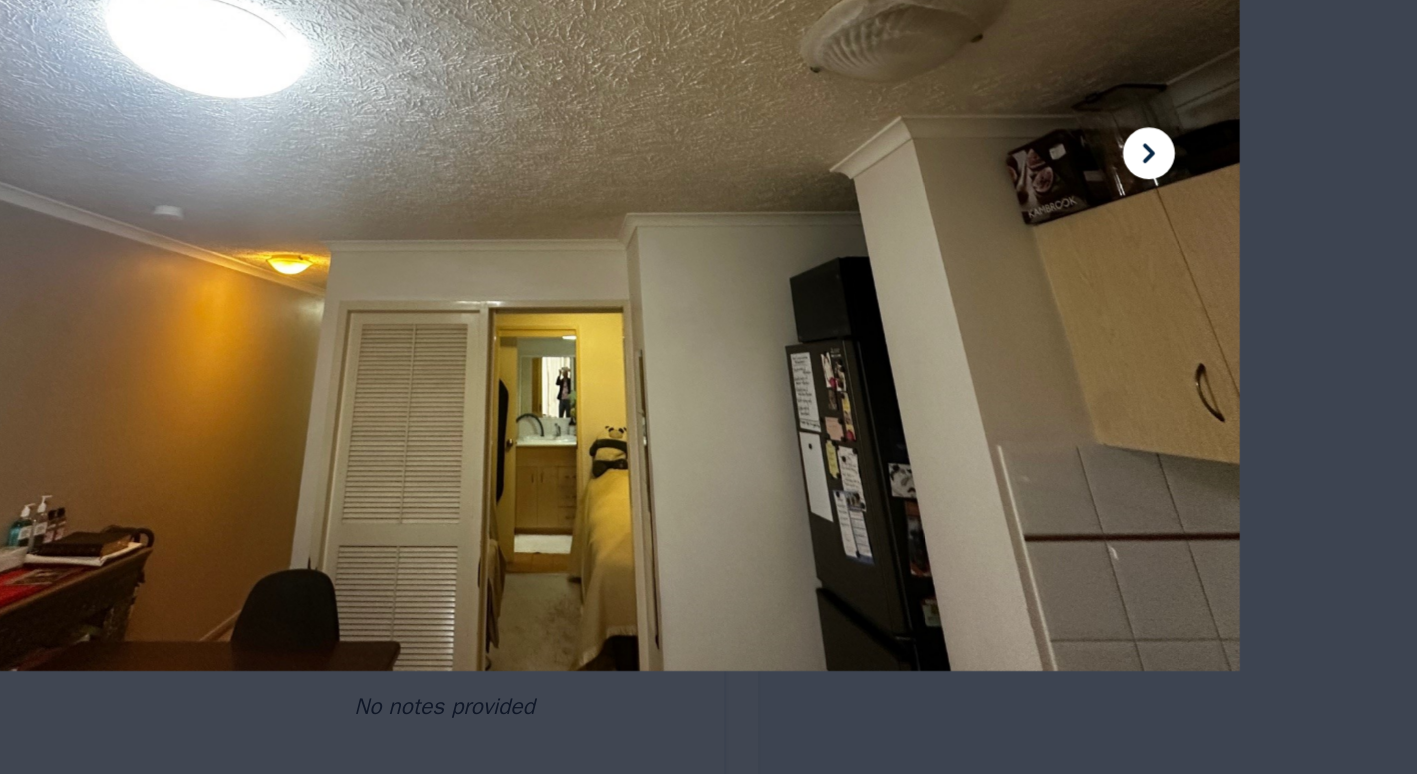 click at bounding box center (708, 387) 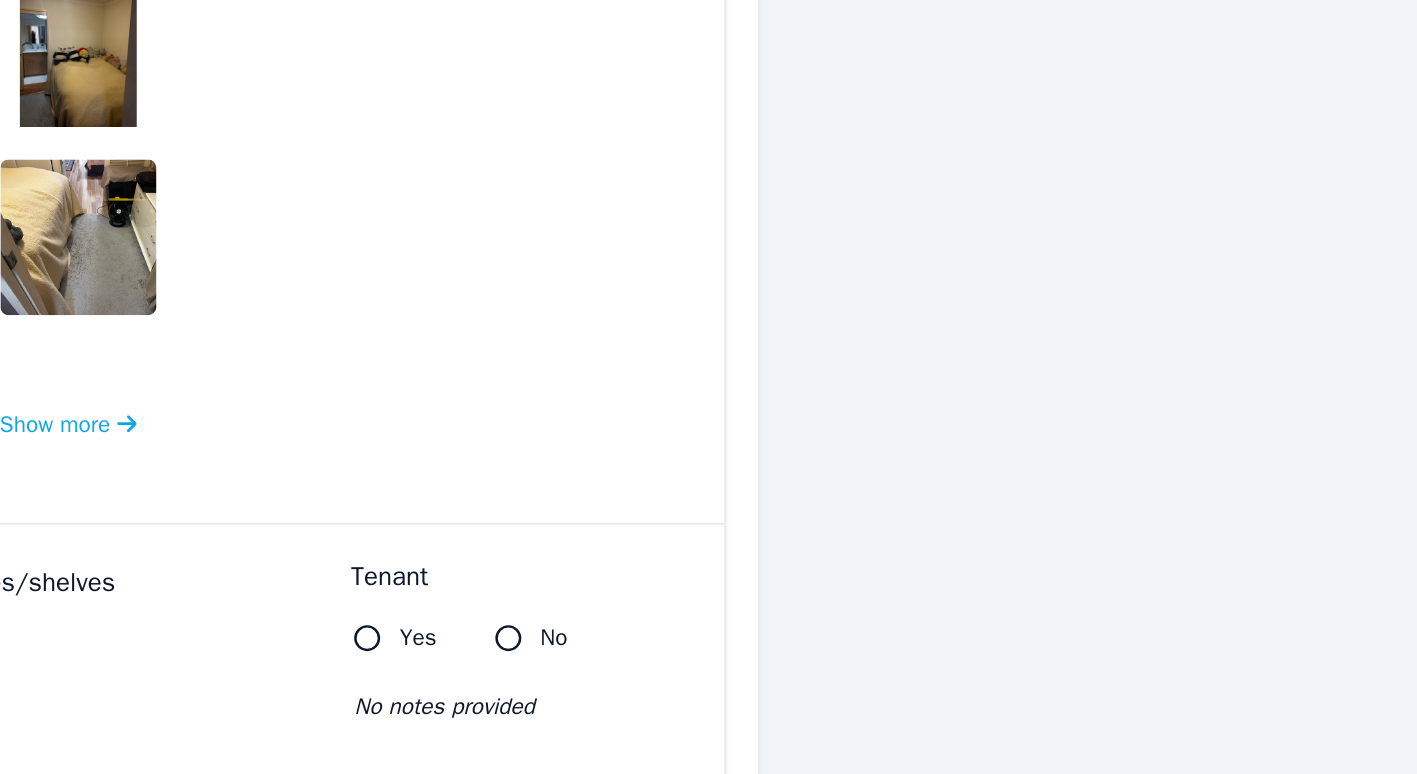 click at bounding box center [418, 323] 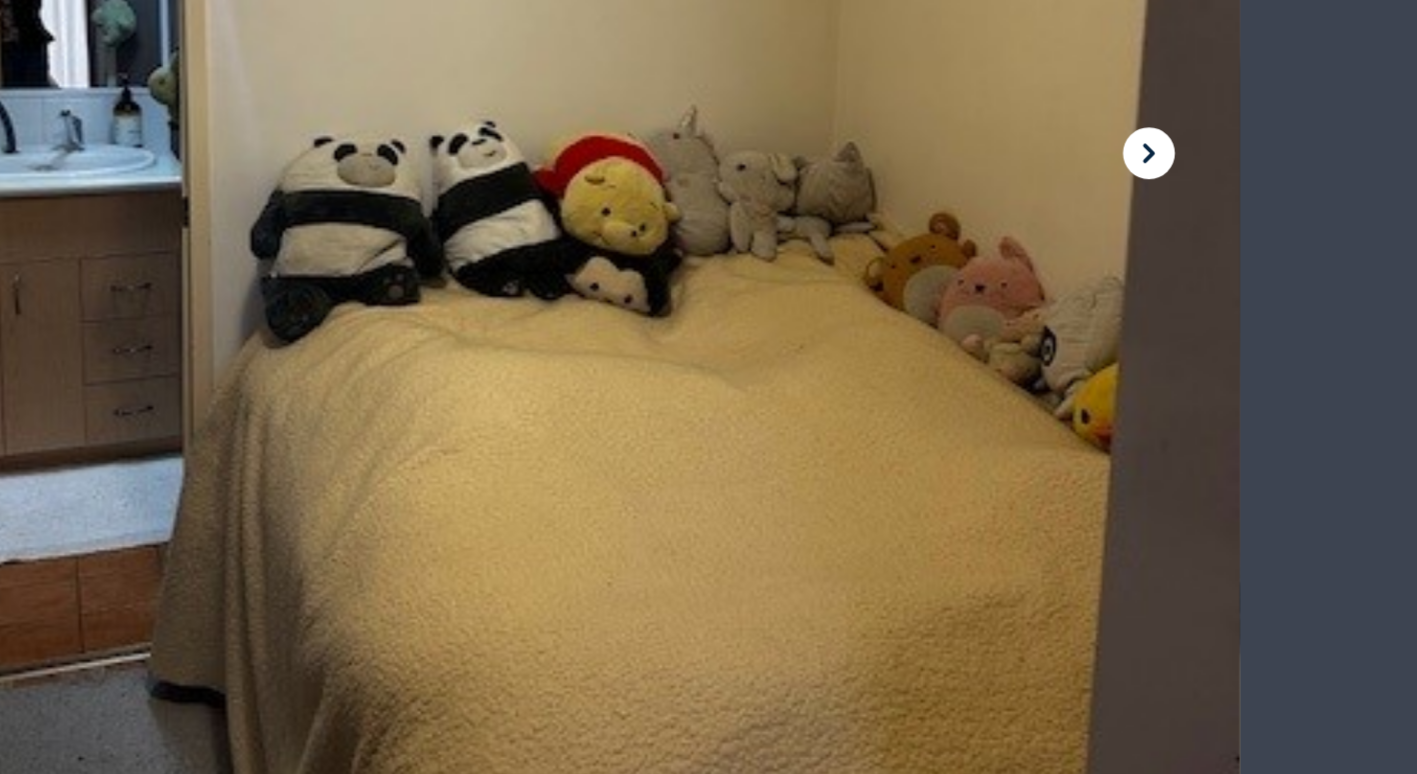 drag, startPoint x: 514, startPoint y: 389, endPoint x: 702, endPoint y: 522, distance: 230.28896 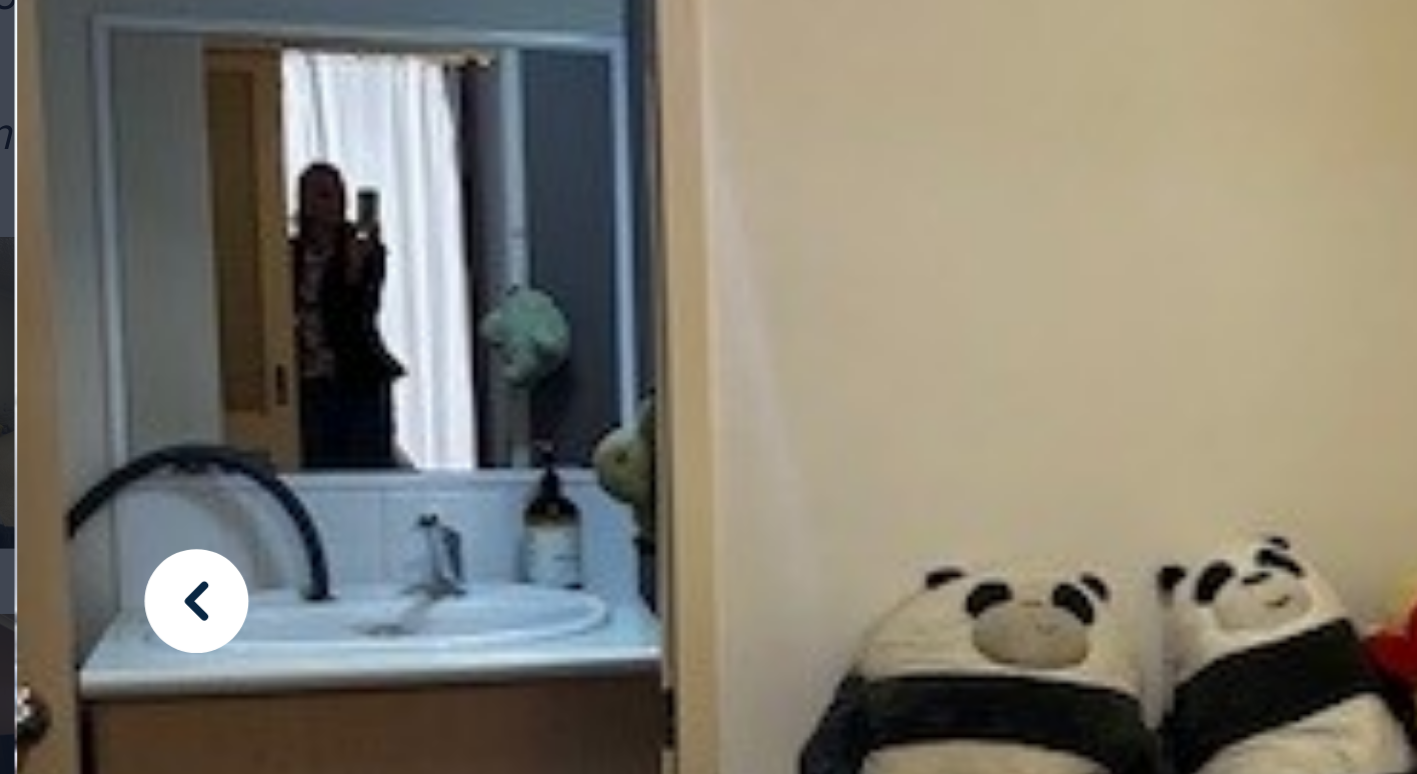 click at bounding box center (708, 387) 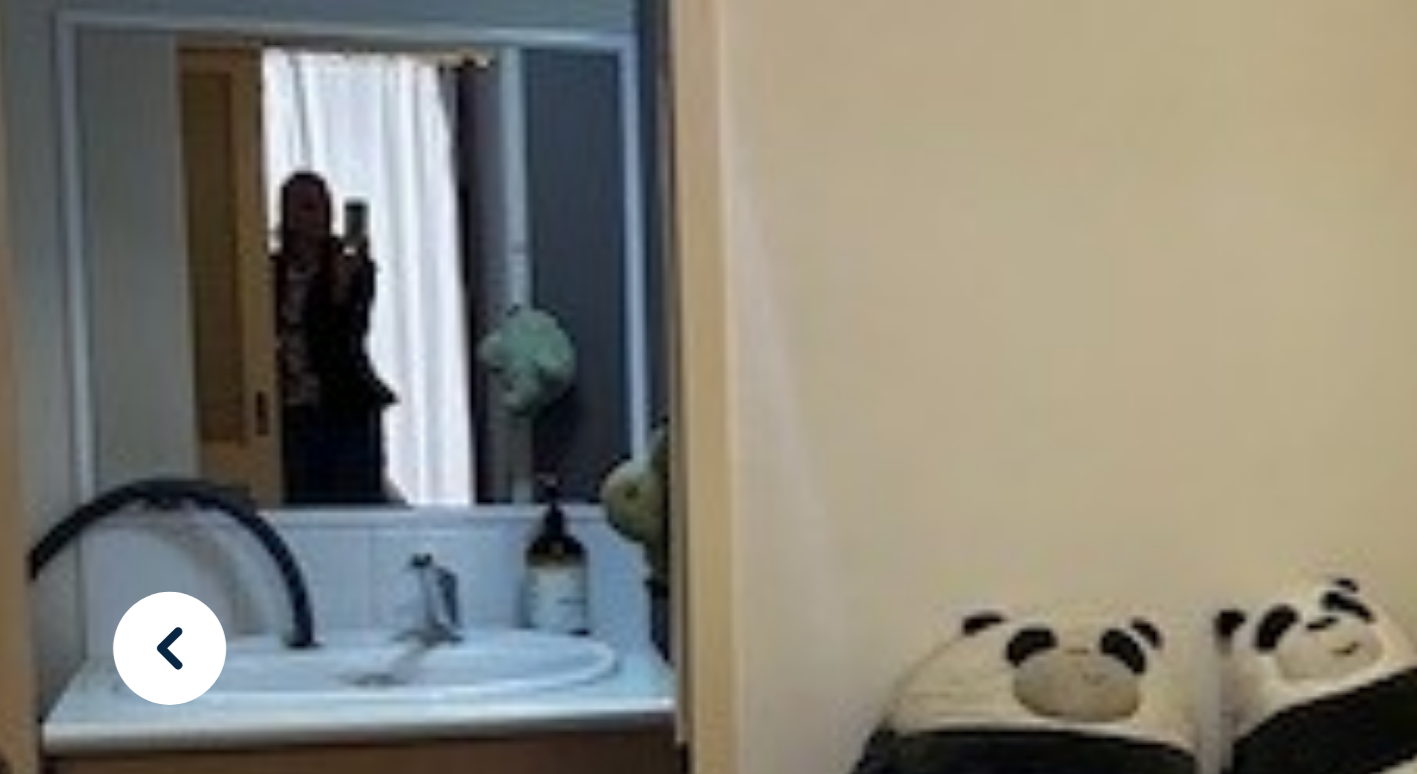 click at bounding box center (708, 387) 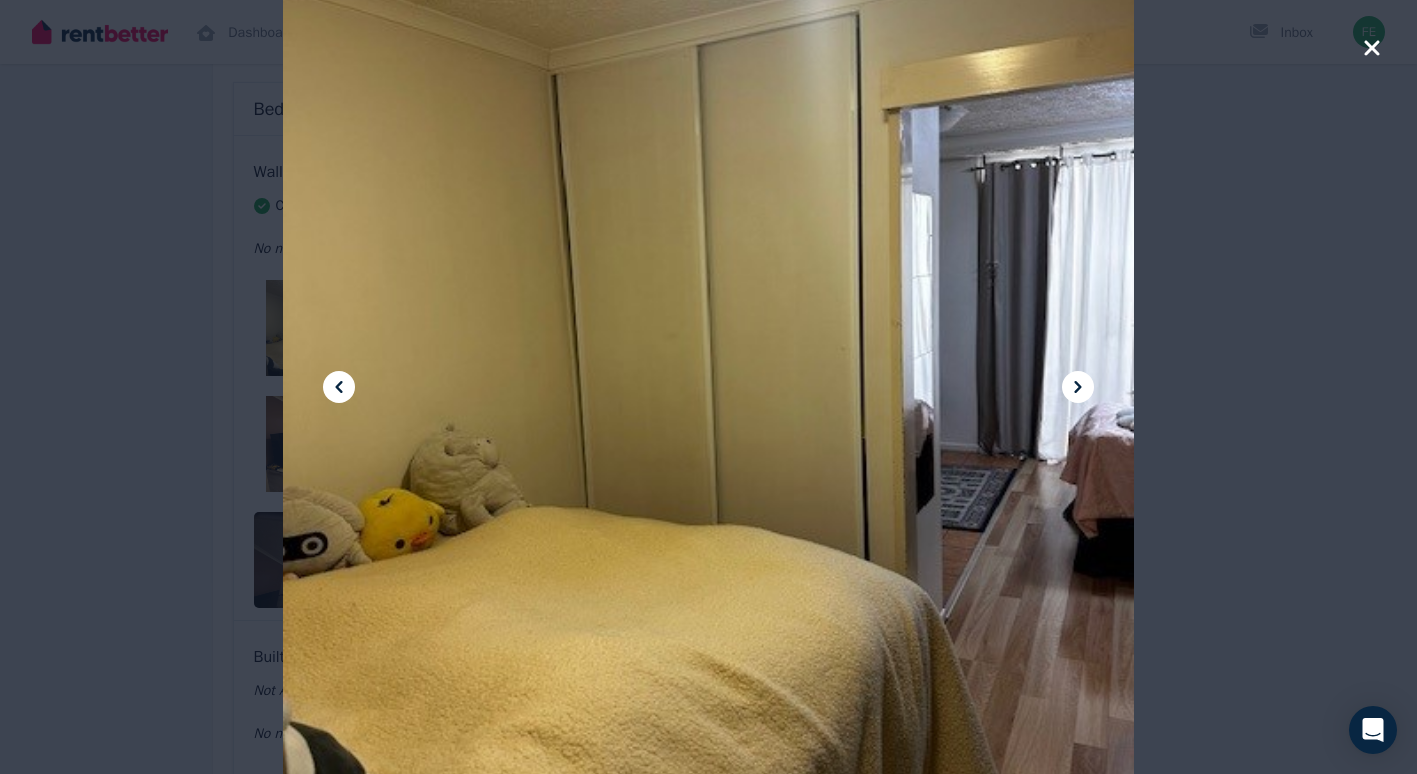 scroll, scrollTop: 3103, scrollLeft: 0, axis: vertical 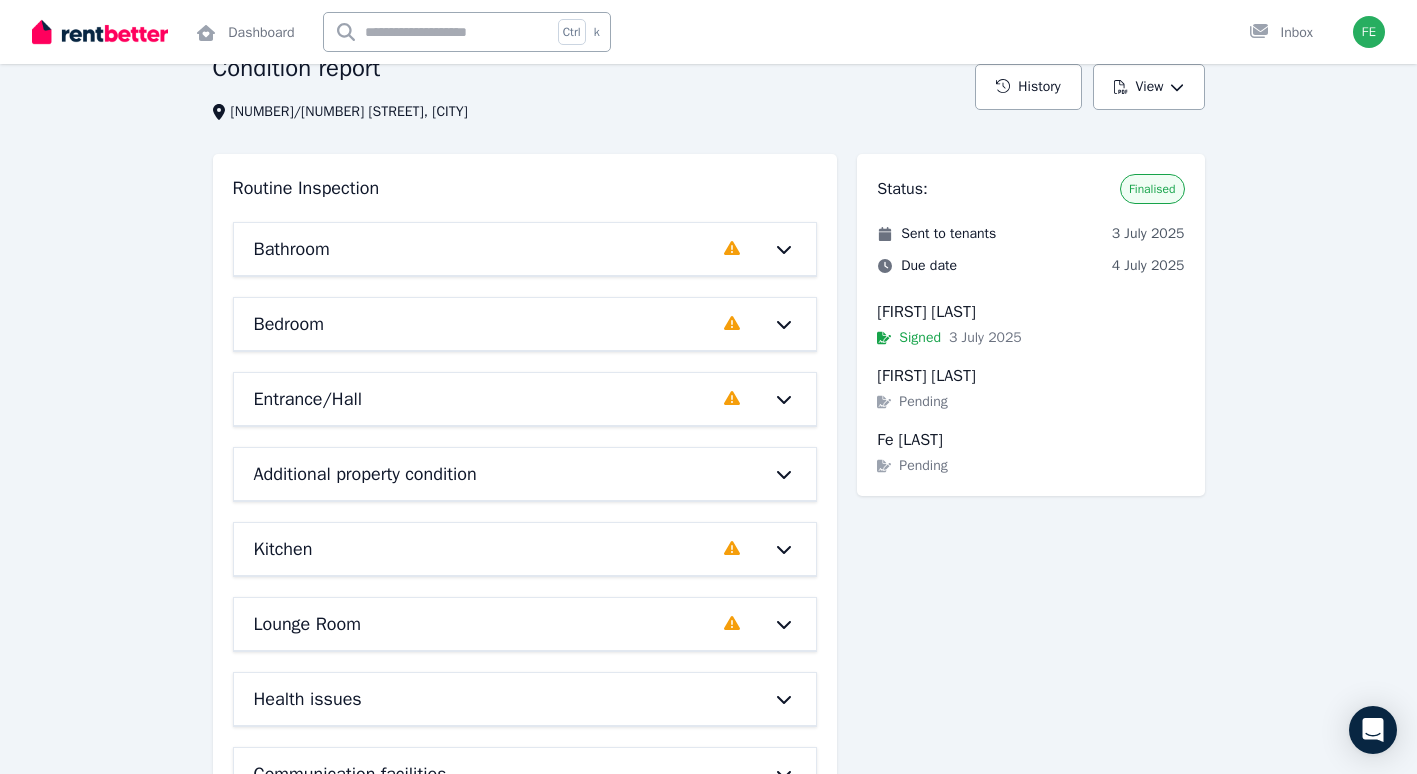 click 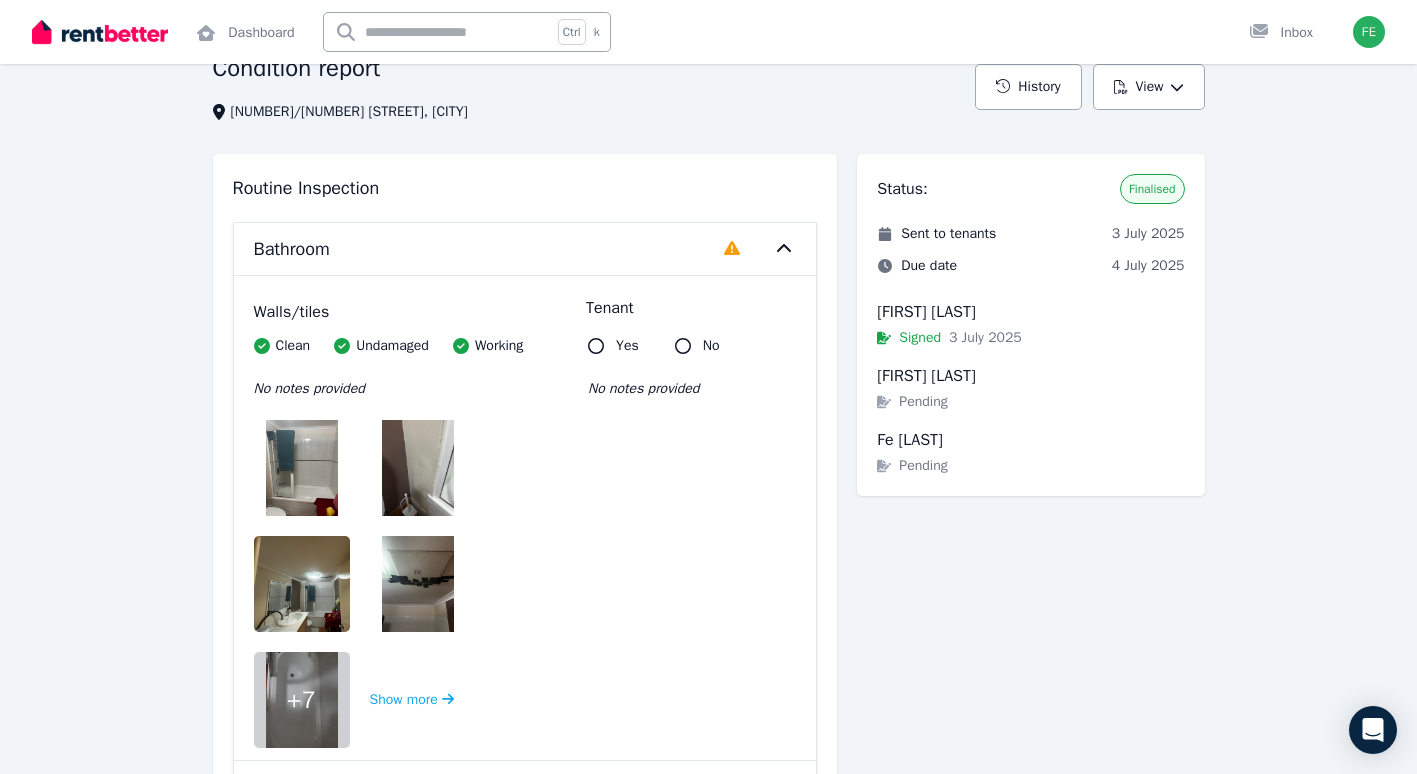 click 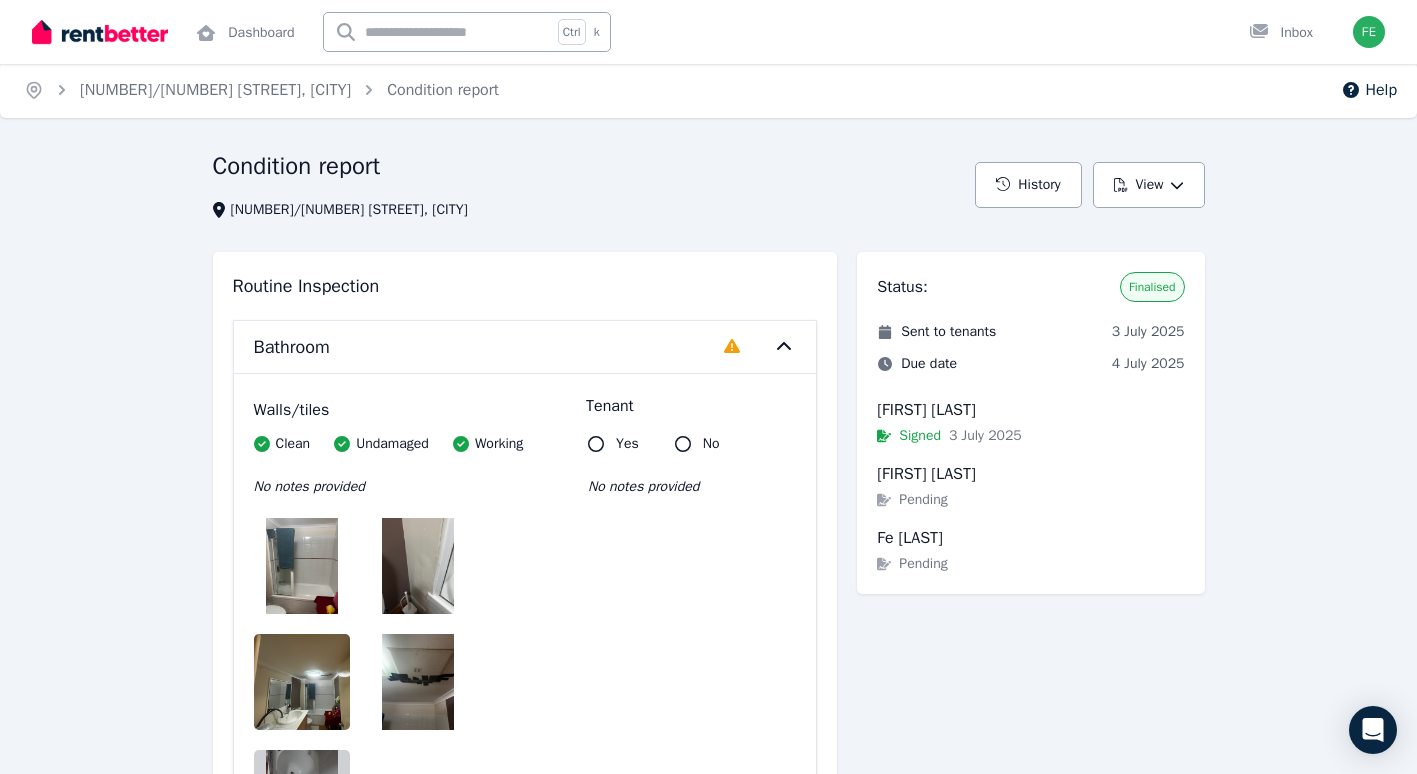 scroll, scrollTop: 0, scrollLeft: 0, axis: both 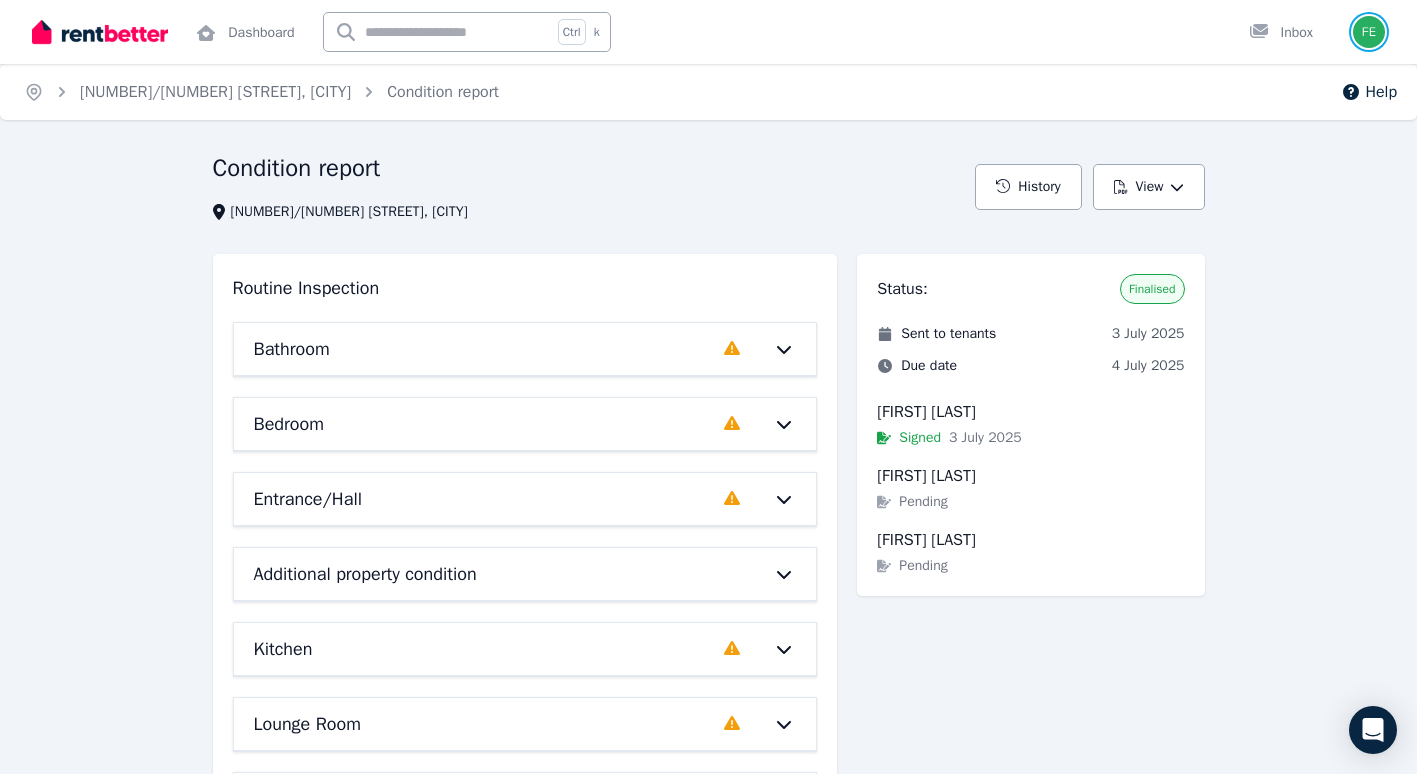click at bounding box center [1369, 32] 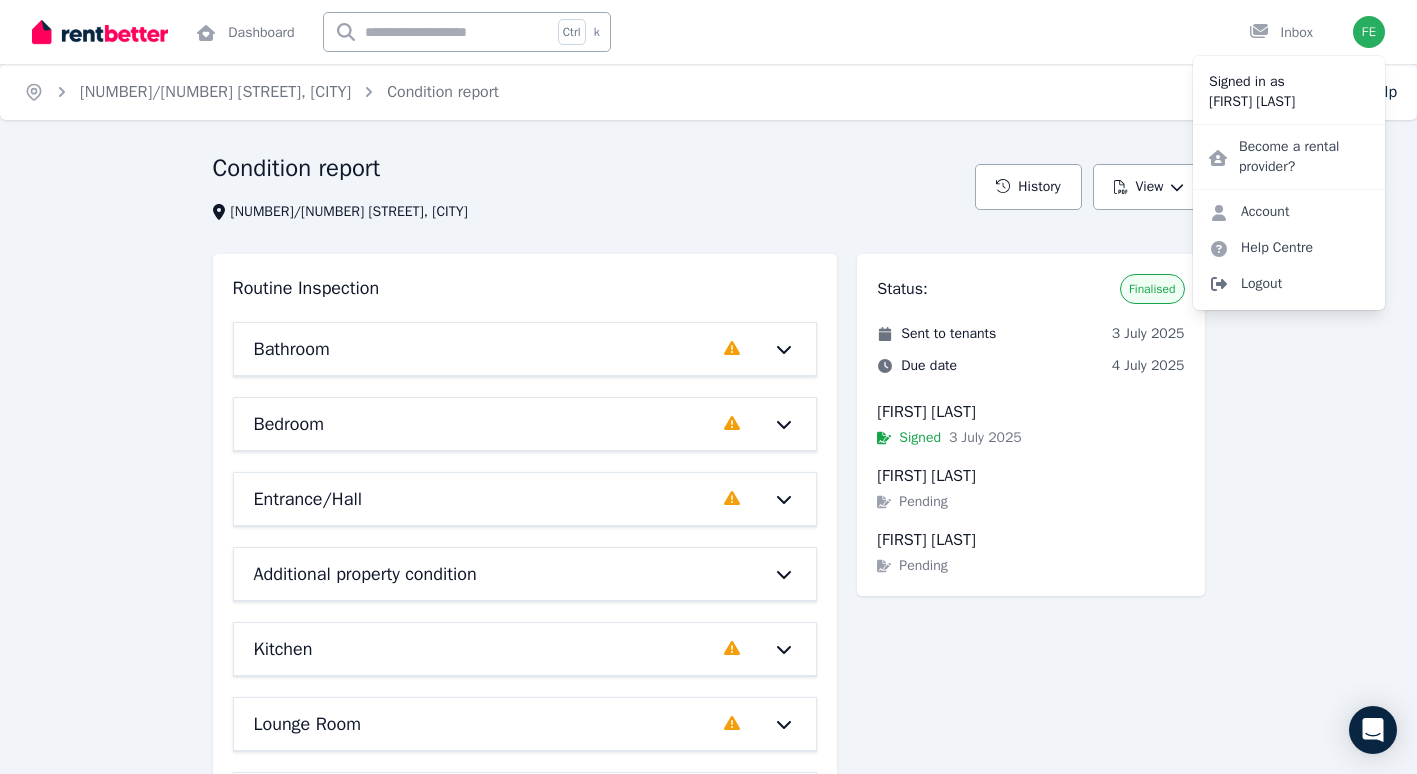 click on "Logout" at bounding box center (1289, 284) 